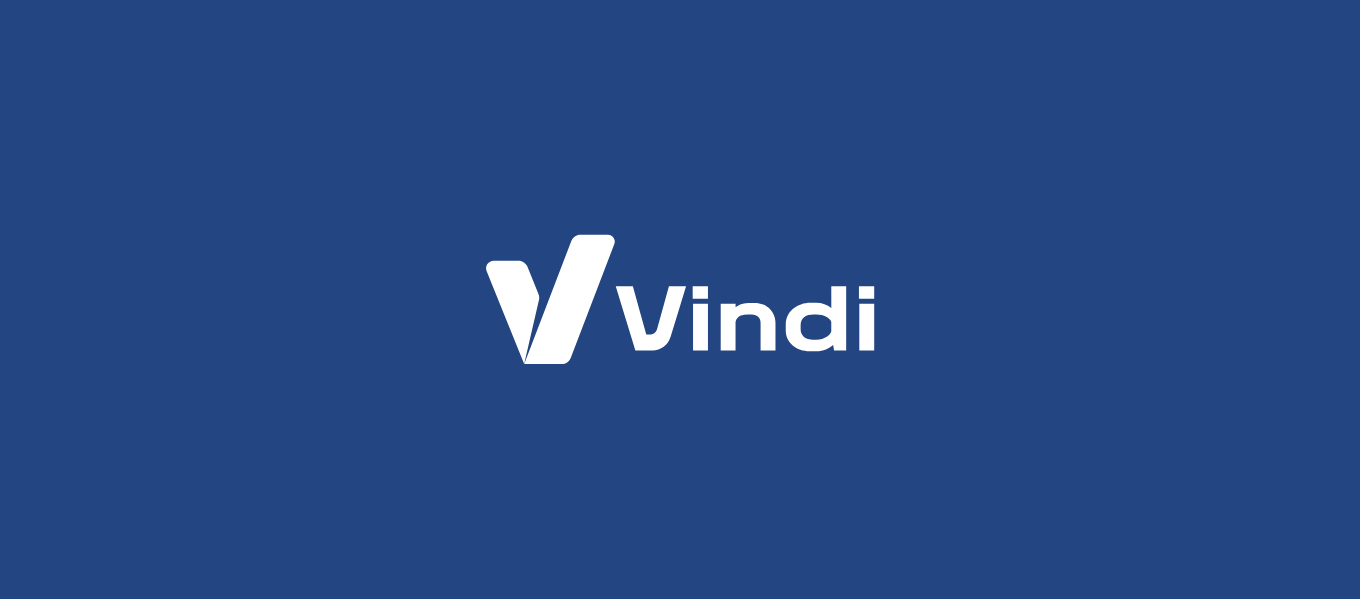 scroll, scrollTop: 0, scrollLeft: 0, axis: both 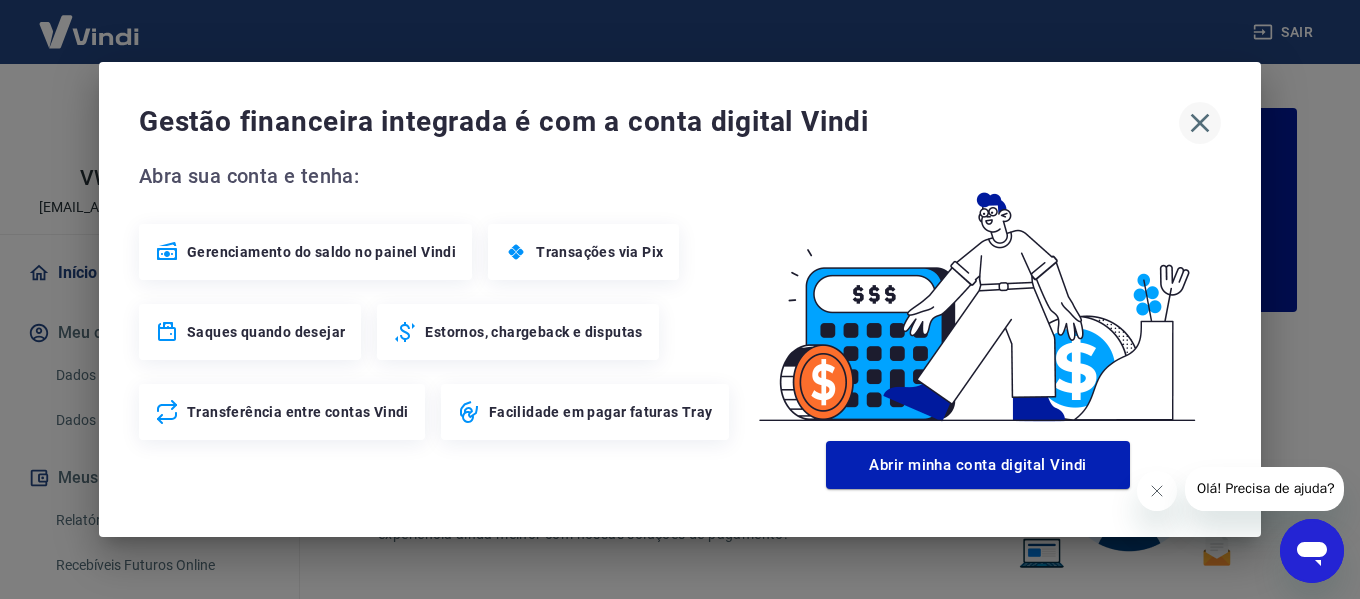 click 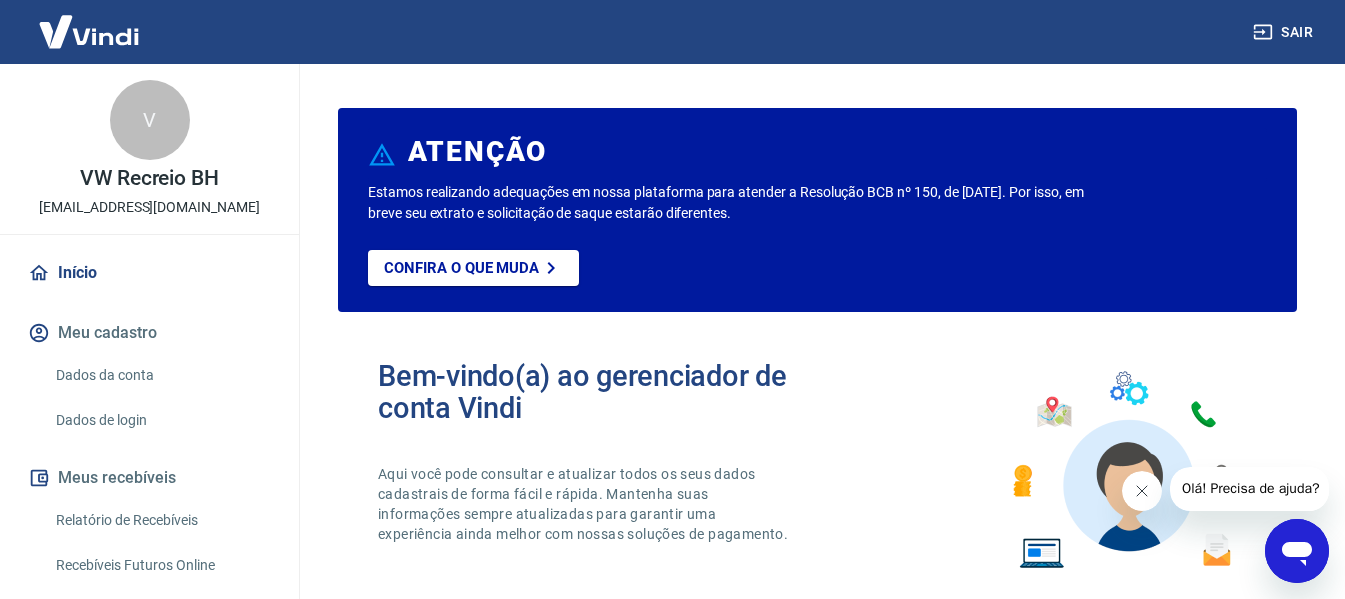 click at bounding box center [1141, 491] 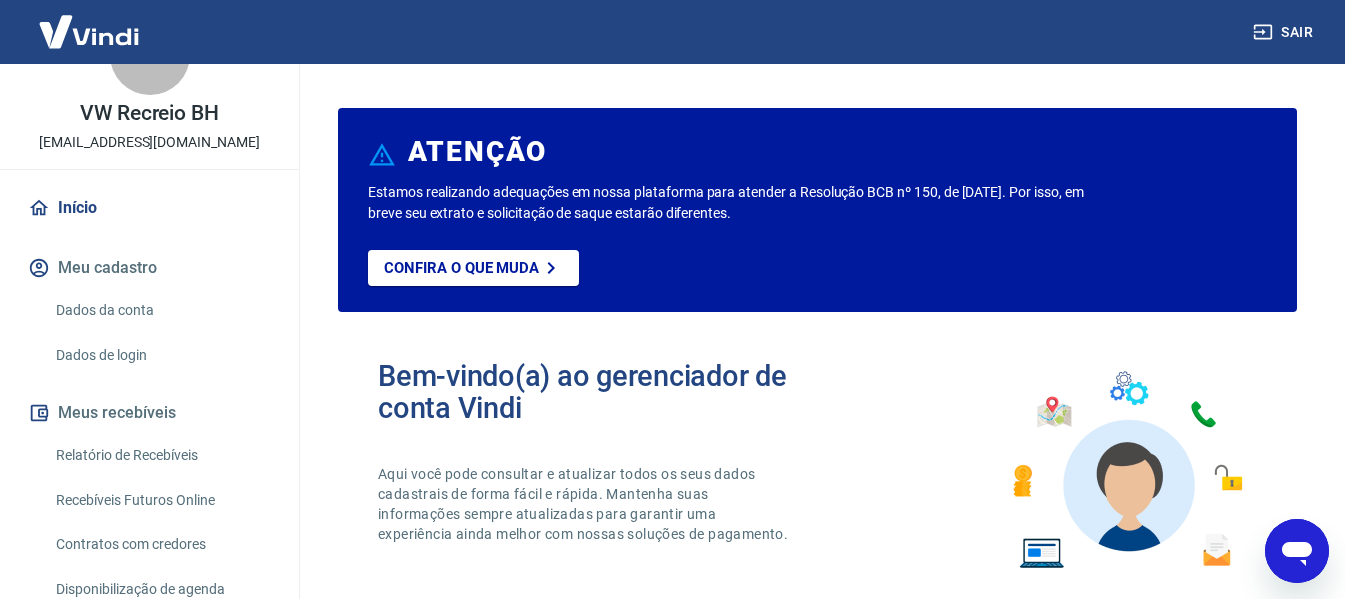 scroll, scrollTop: 100, scrollLeft: 0, axis: vertical 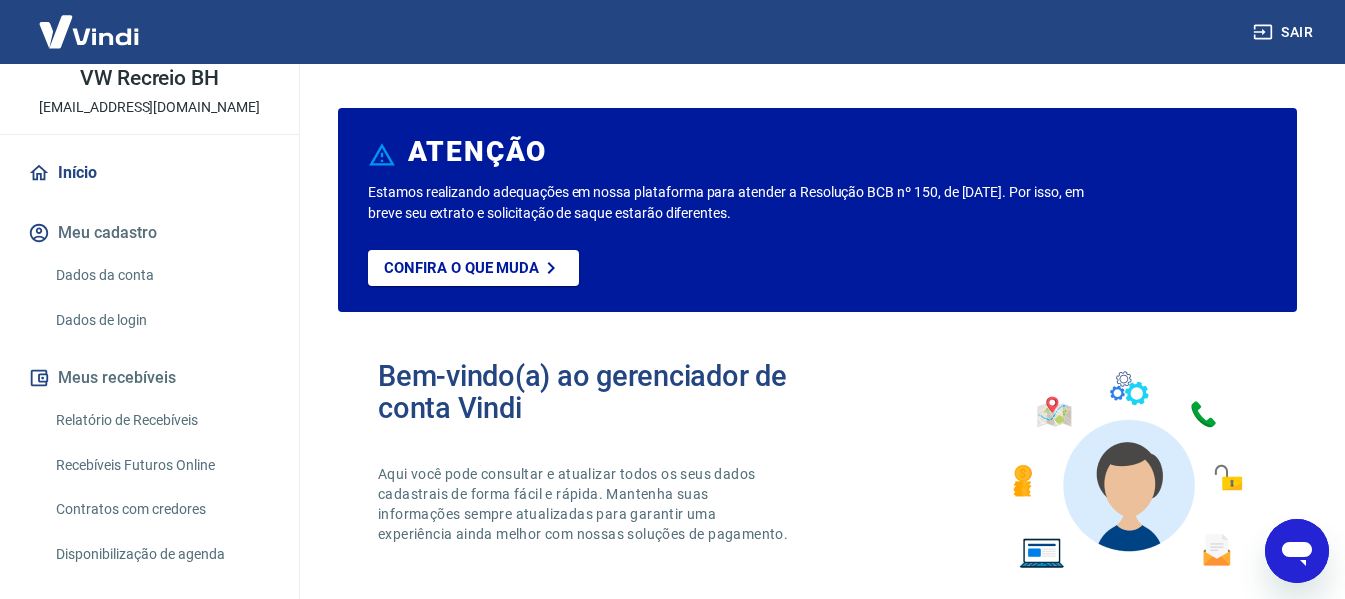 click on "Relatório de Recebíveis" at bounding box center [161, 420] 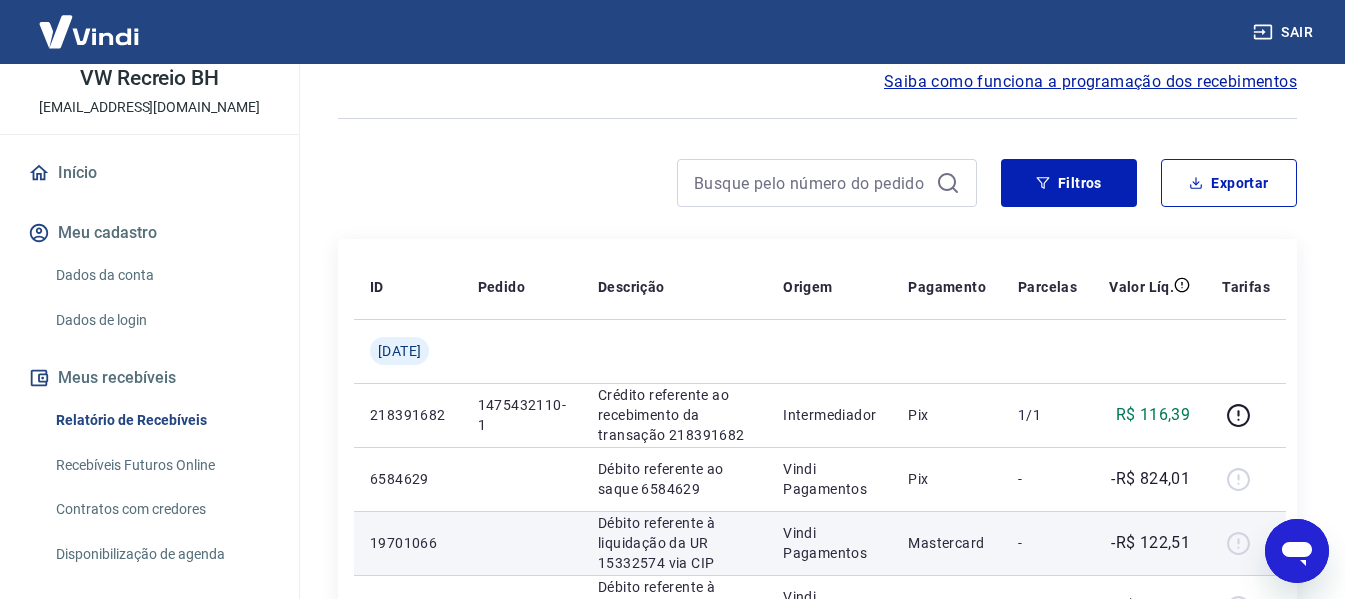 scroll, scrollTop: 200, scrollLeft: 0, axis: vertical 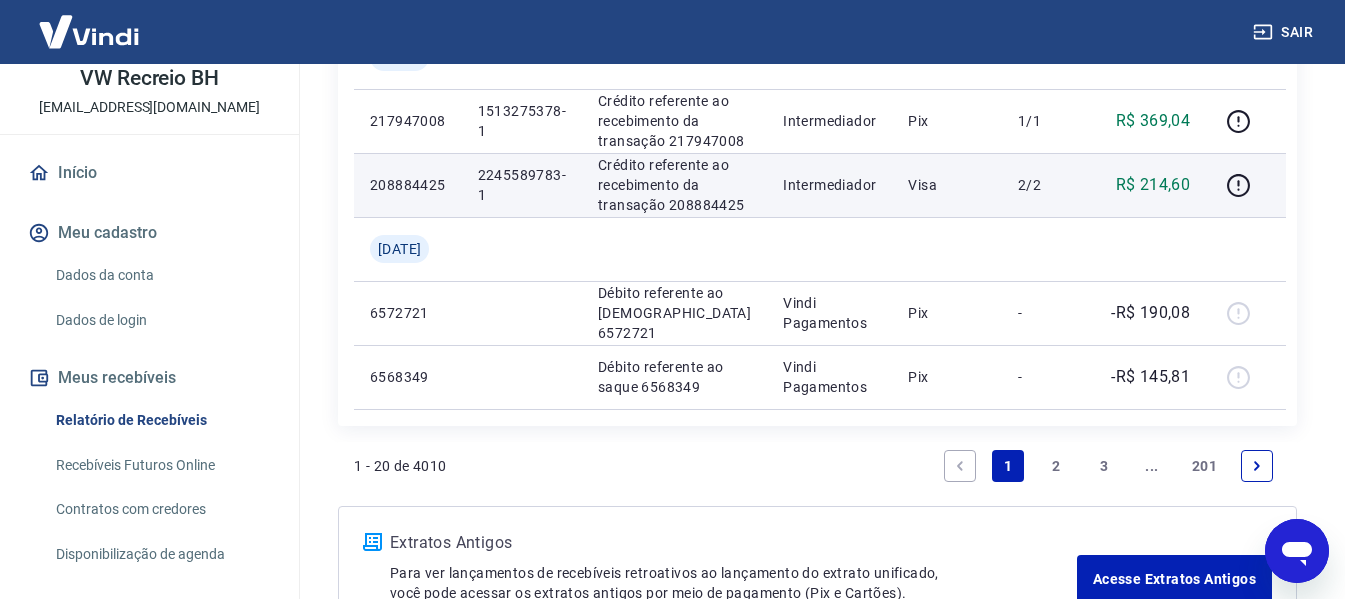click on "2245589783-1" at bounding box center (522, 185) 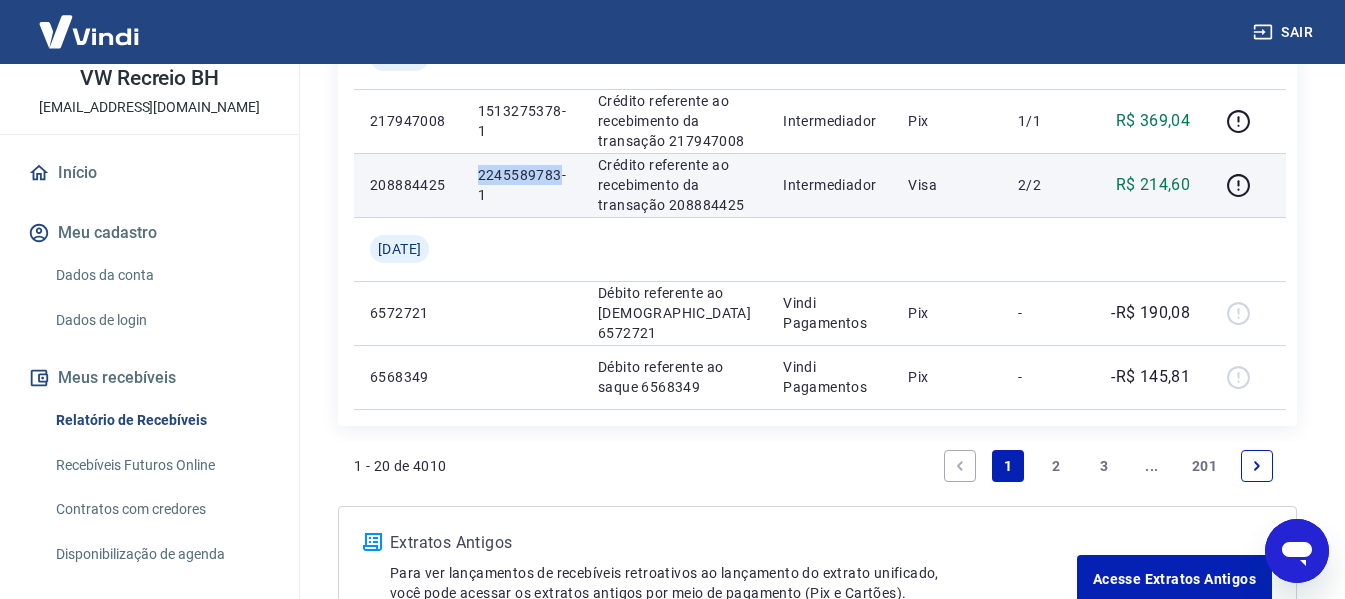 click on "2245589783-1" at bounding box center (522, 185) 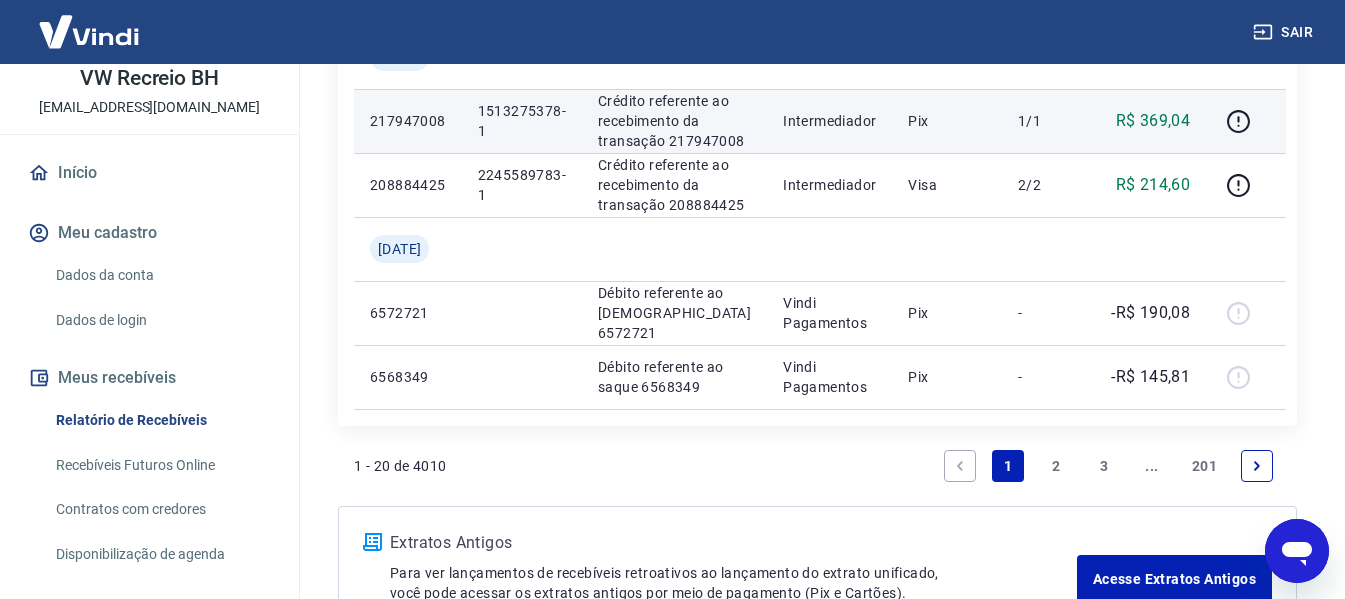click on "1513275378-1" at bounding box center [522, 121] 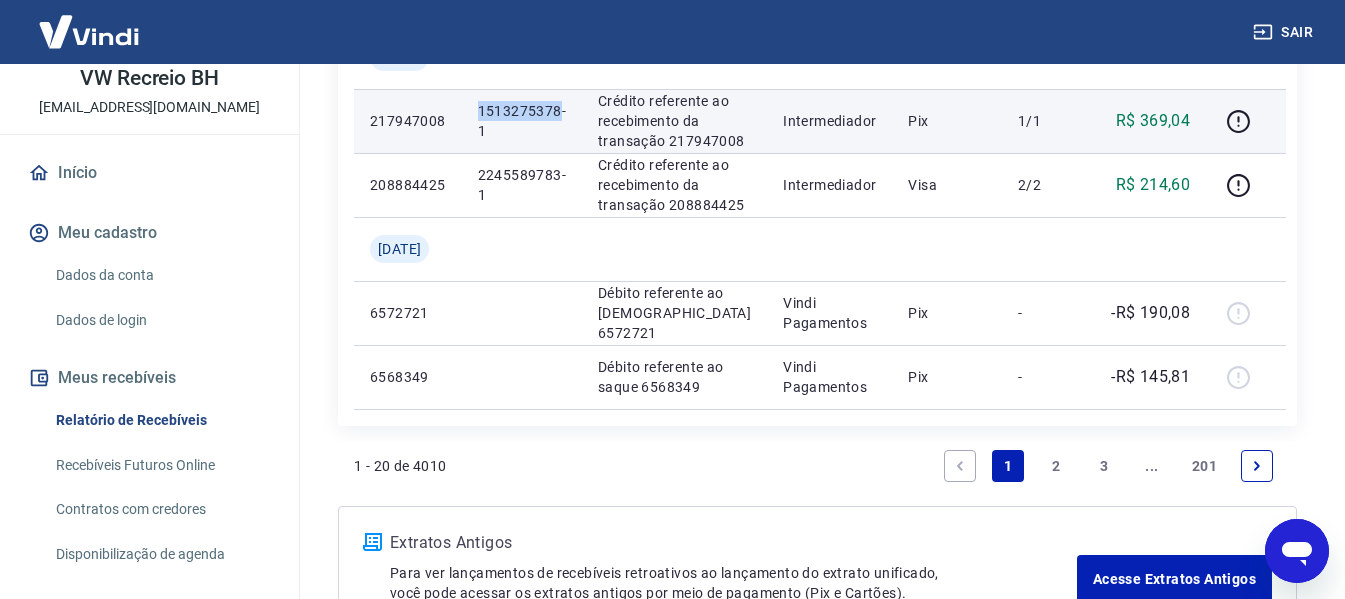 click on "1513275378-1" at bounding box center [522, 121] 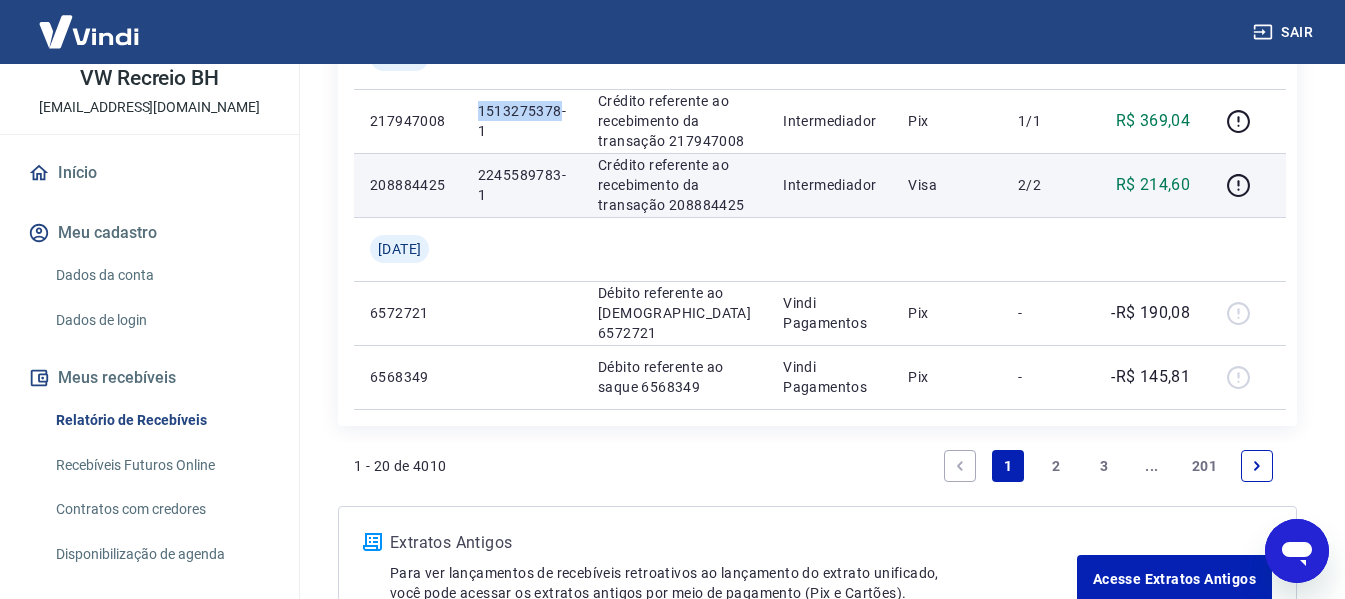 scroll, scrollTop: 1700, scrollLeft: 0, axis: vertical 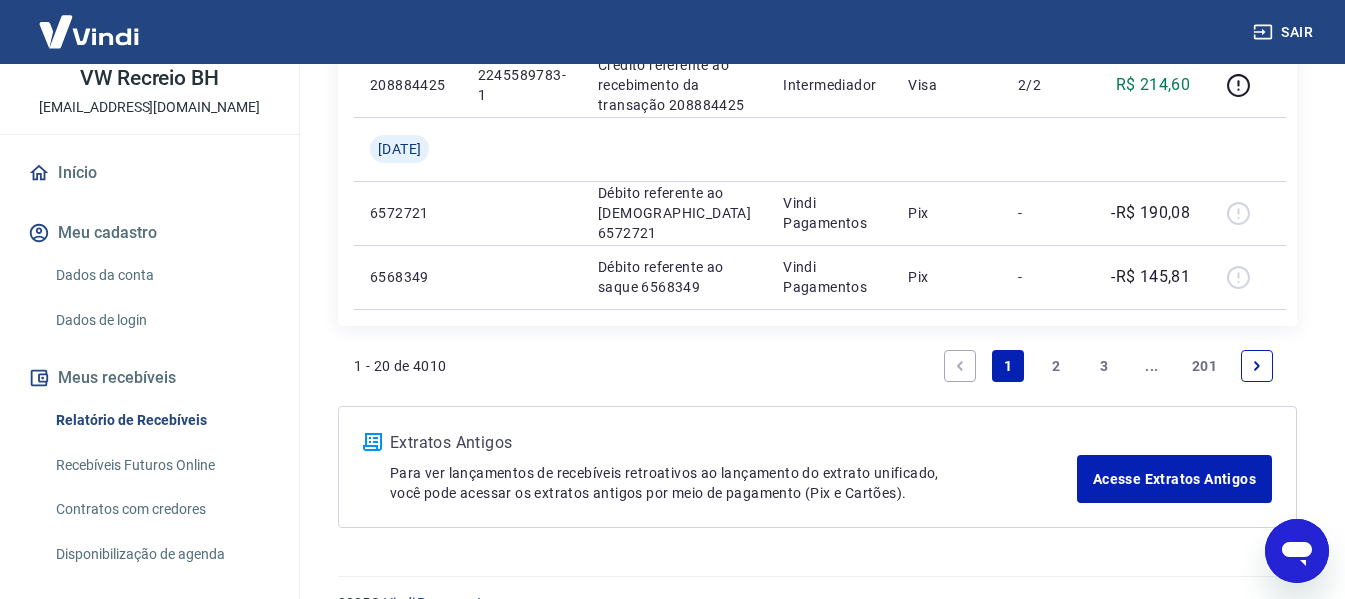 click on "2" at bounding box center (1056, 366) 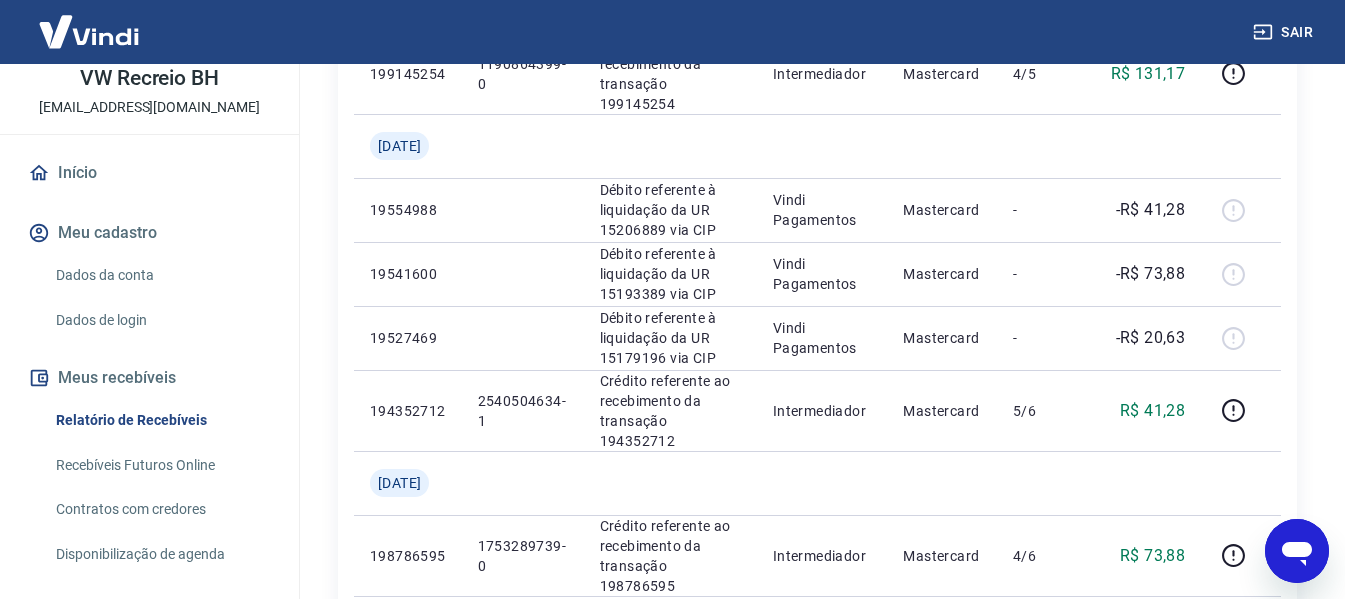 scroll, scrollTop: 2071, scrollLeft: 0, axis: vertical 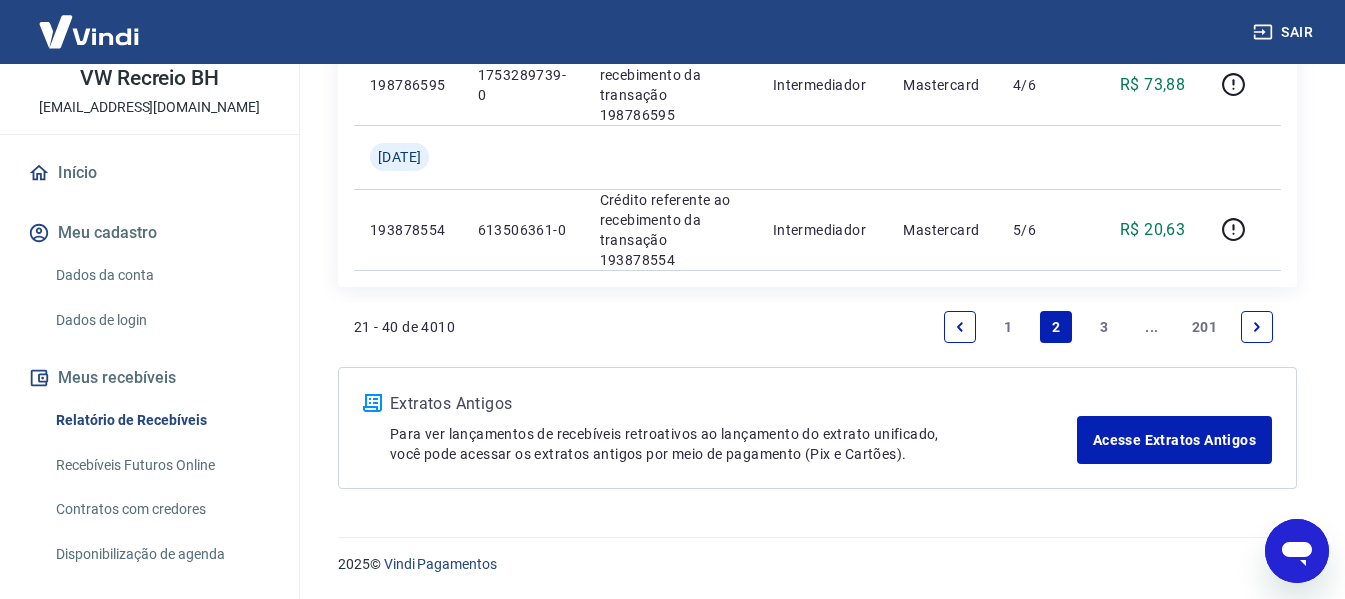 click on "1" at bounding box center (1008, 327) 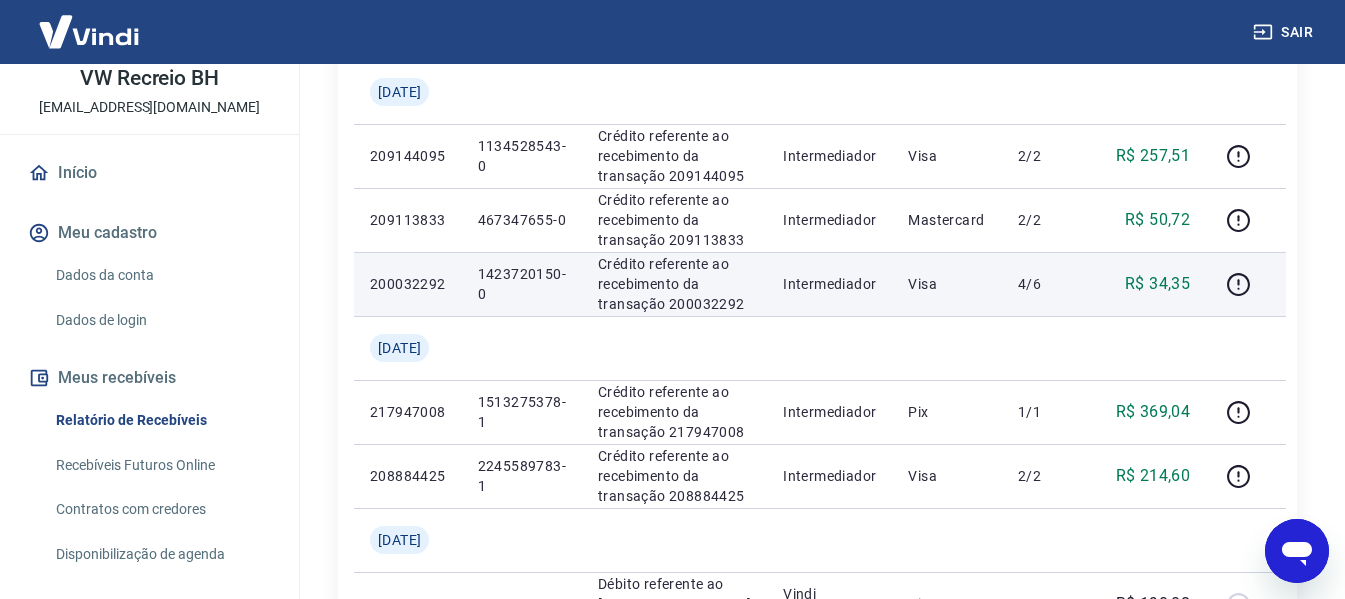 scroll, scrollTop: 1409, scrollLeft: 0, axis: vertical 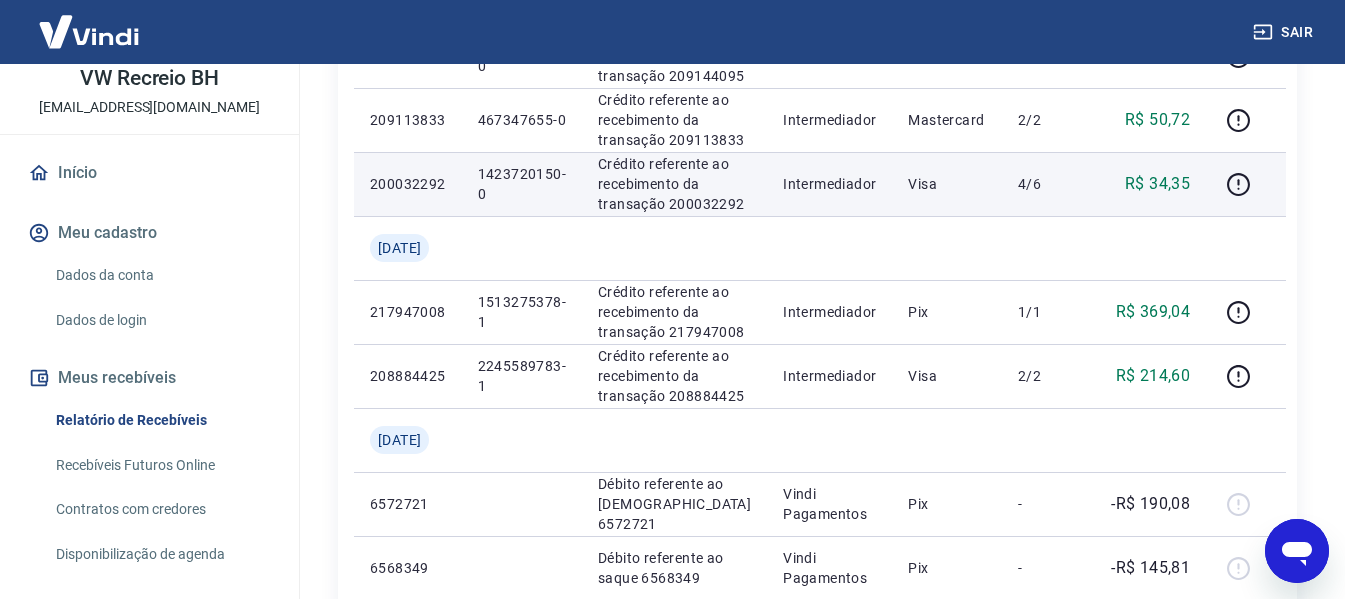 click on "1423720150-0" at bounding box center [522, 184] 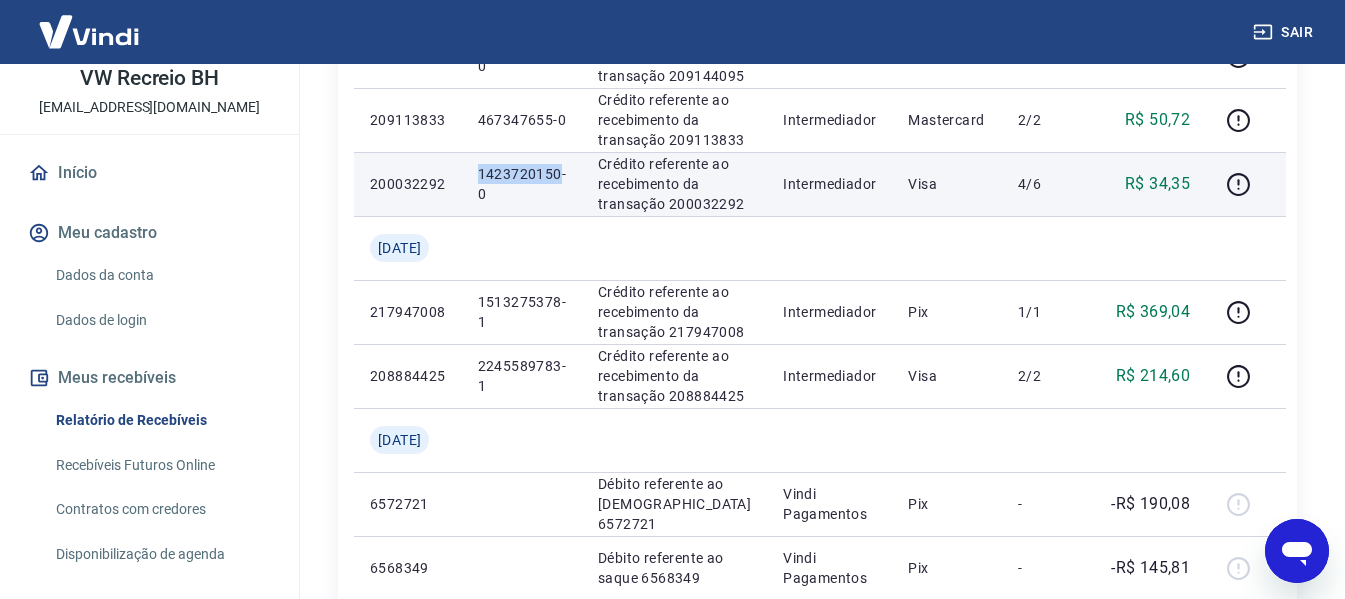 click on "1423720150-0" at bounding box center [522, 184] 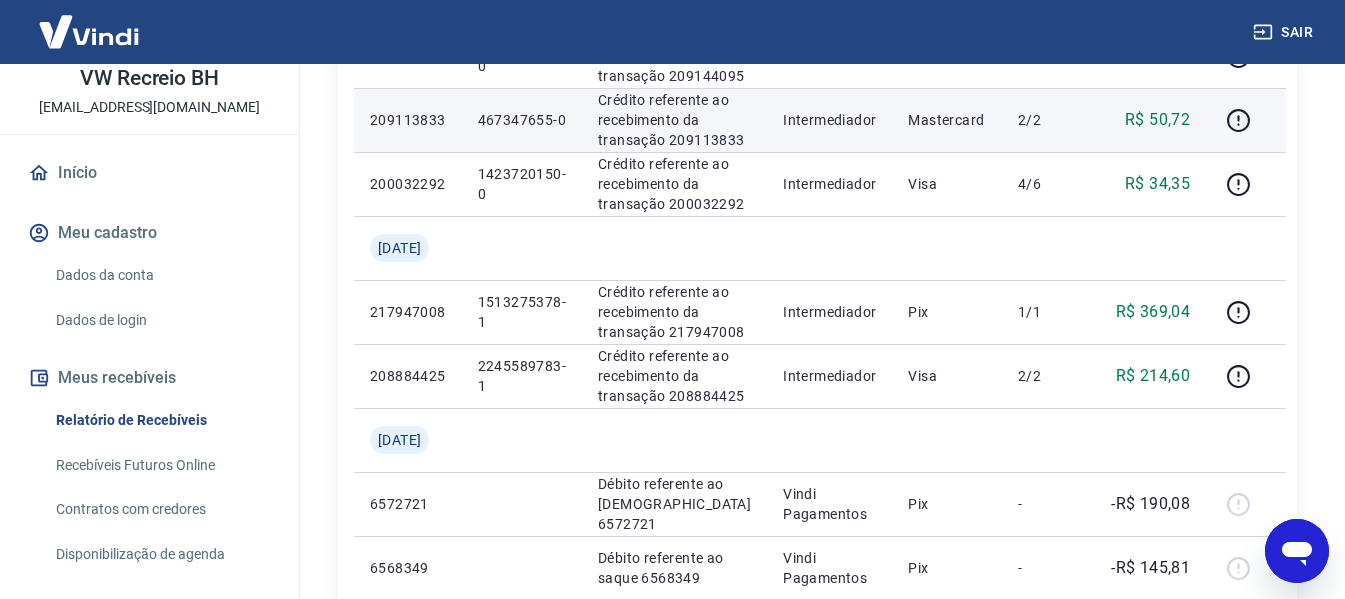 click on "467347655-0" at bounding box center [522, 120] 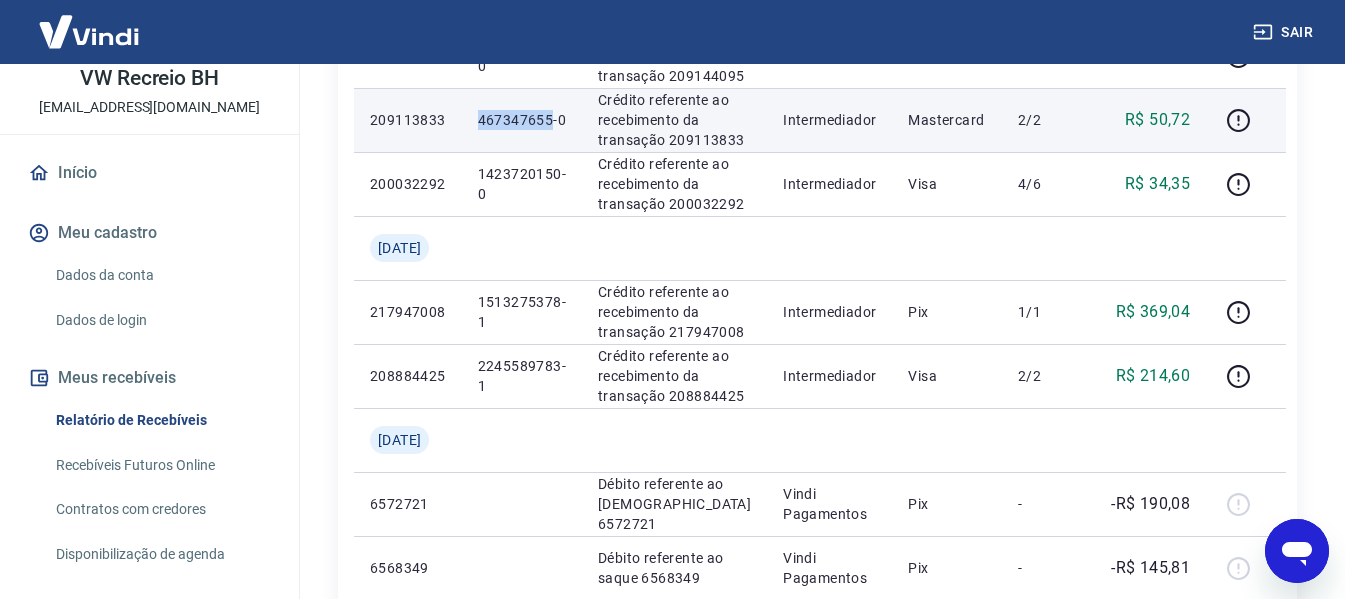 click on "467347655-0" at bounding box center (522, 120) 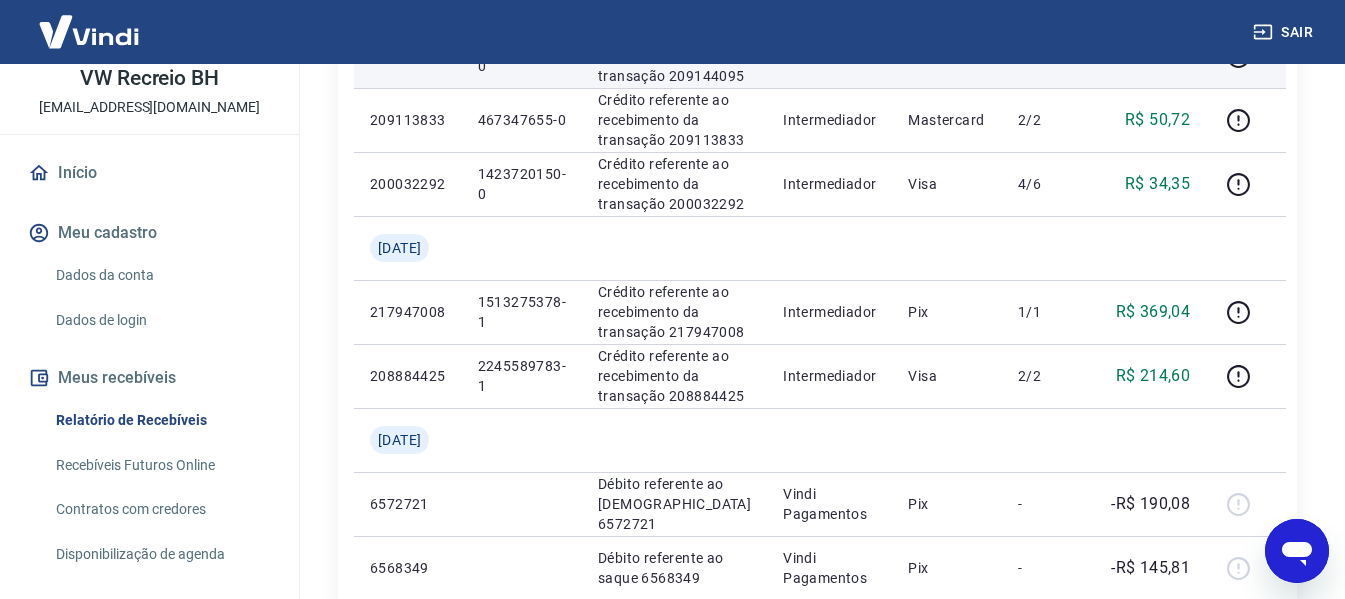 click on "1134528543-0" at bounding box center (522, 56) 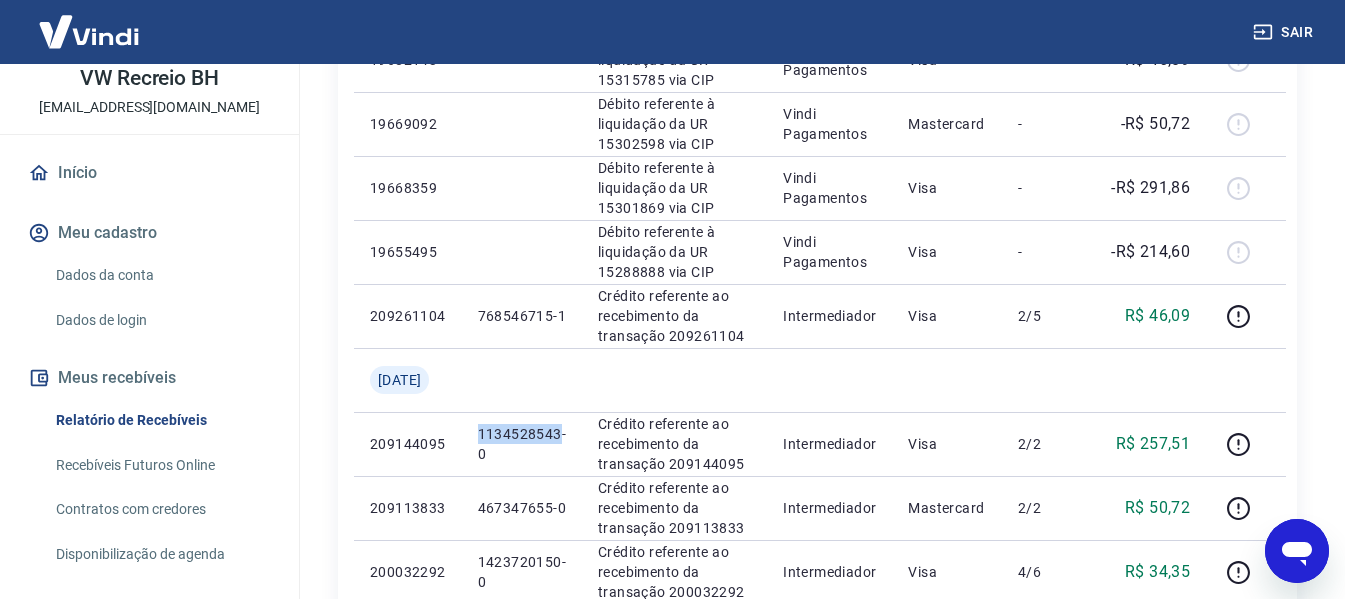 scroll, scrollTop: 1009, scrollLeft: 0, axis: vertical 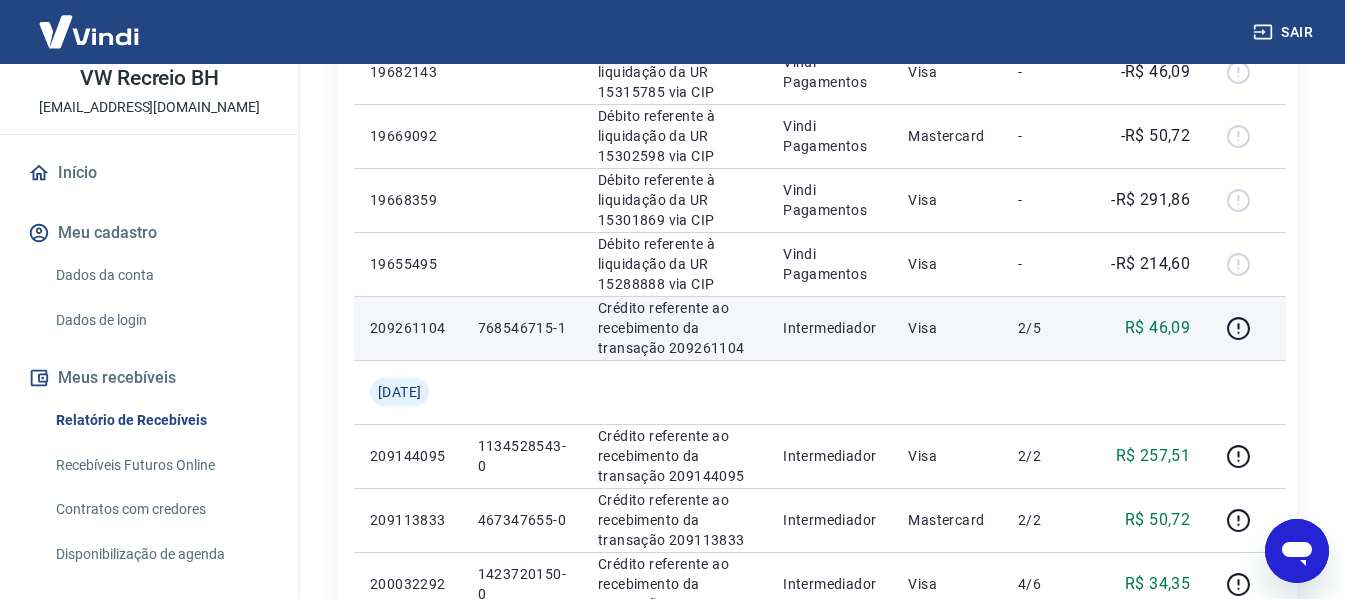 click on "768546715-1" at bounding box center (522, 328) 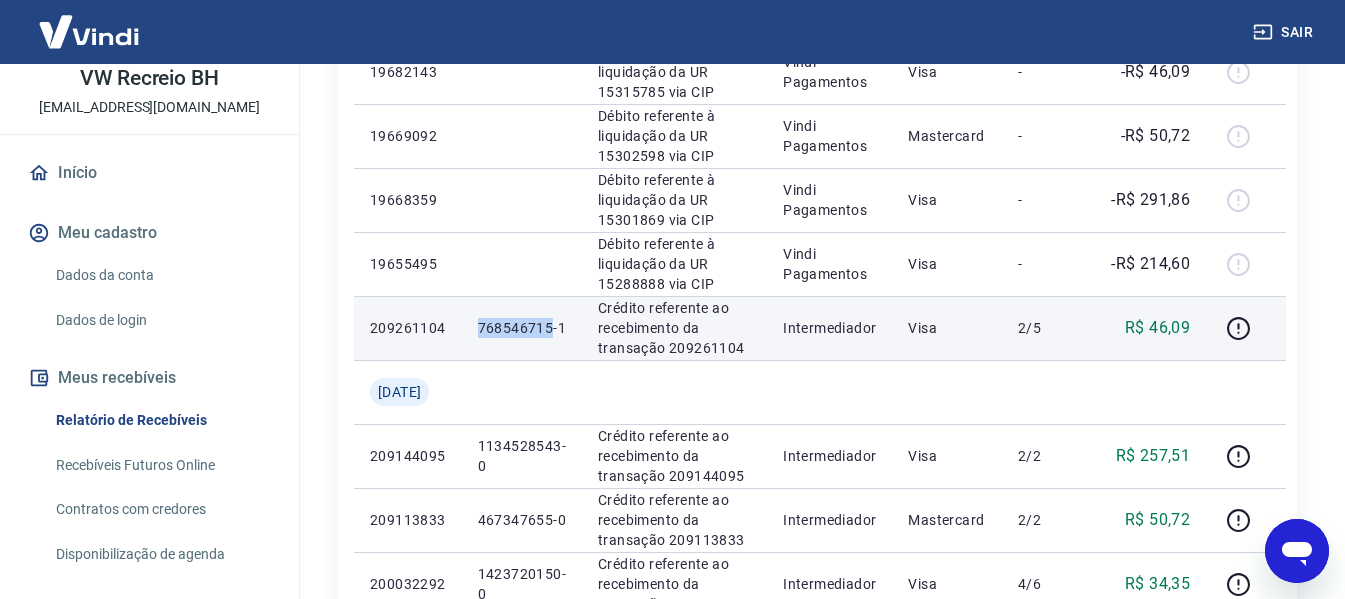 click on "768546715-1" at bounding box center (522, 328) 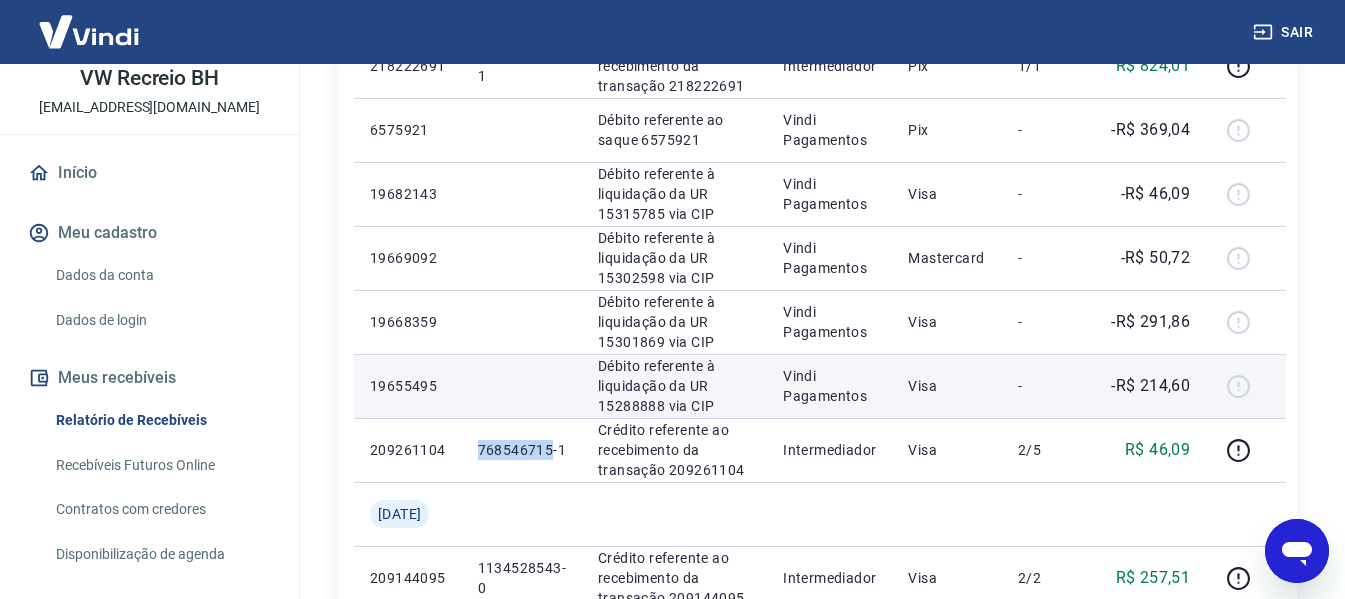 scroll, scrollTop: 709, scrollLeft: 0, axis: vertical 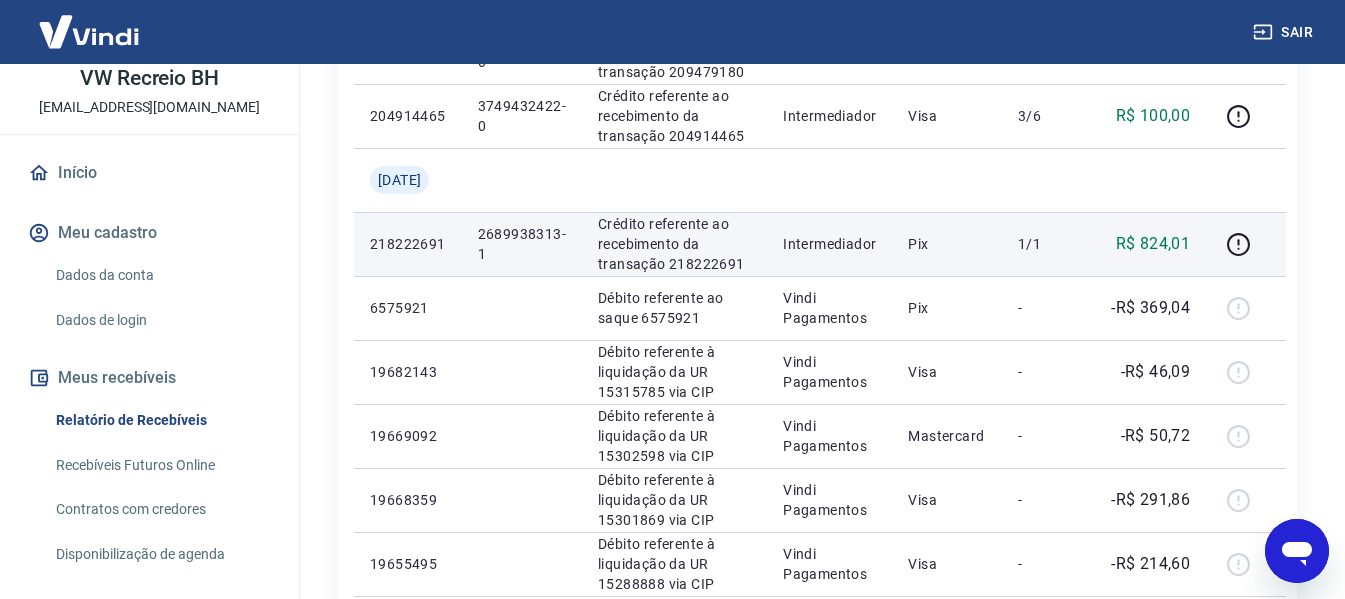 click on "2689938313-1" at bounding box center (522, 244) 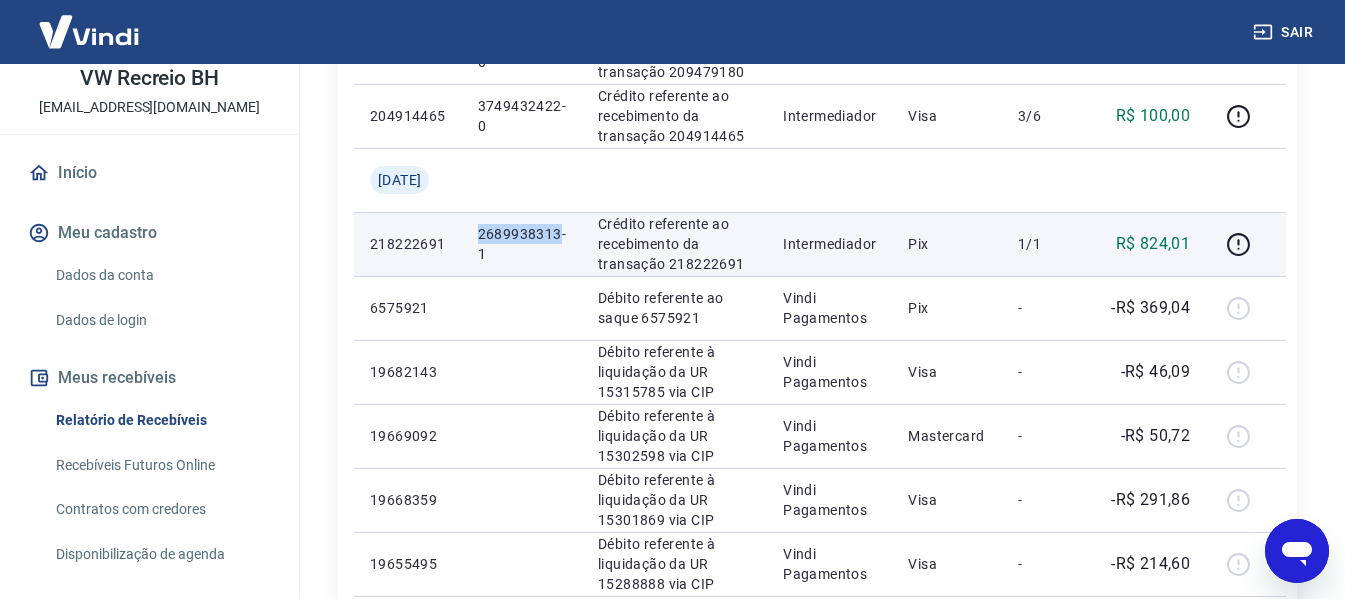 click on "2689938313-1" at bounding box center (522, 244) 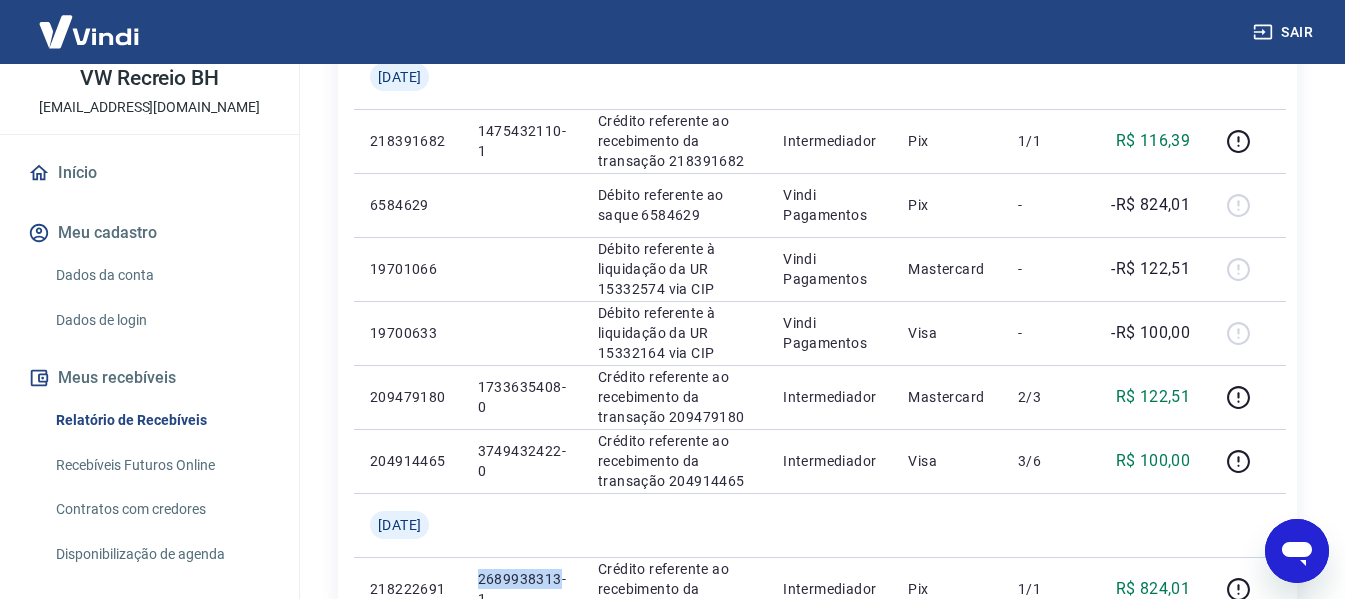 scroll, scrollTop: 0, scrollLeft: 0, axis: both 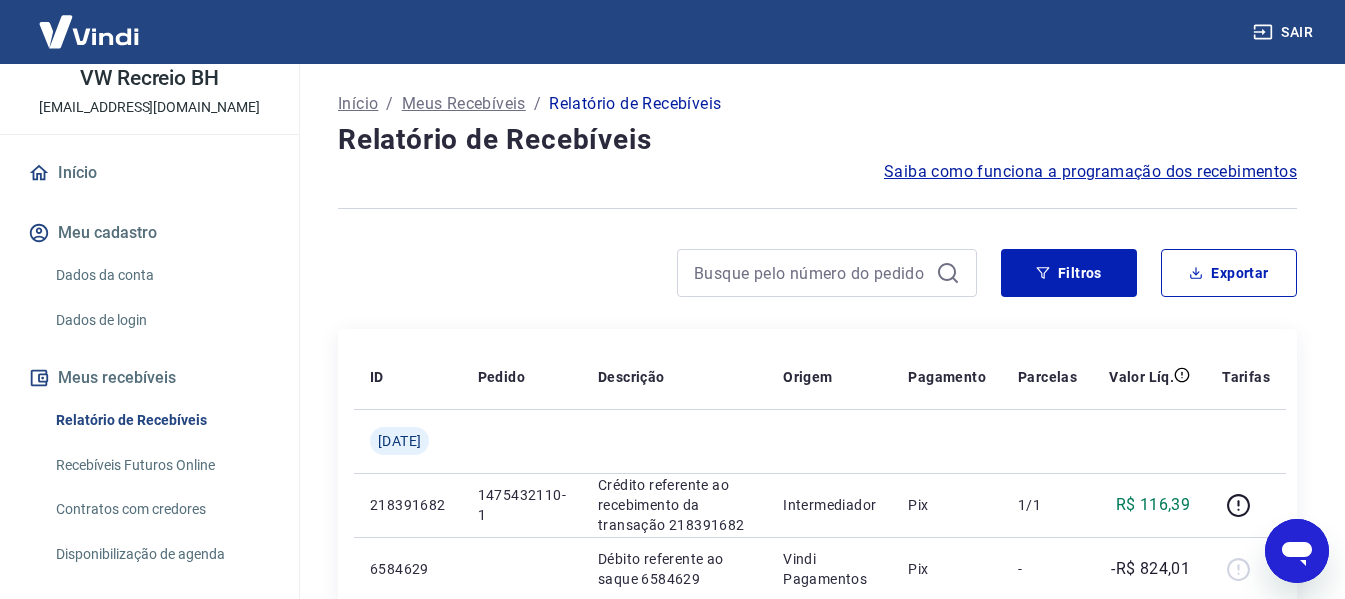 click on "Sair" at bounding box center (1285, 32) 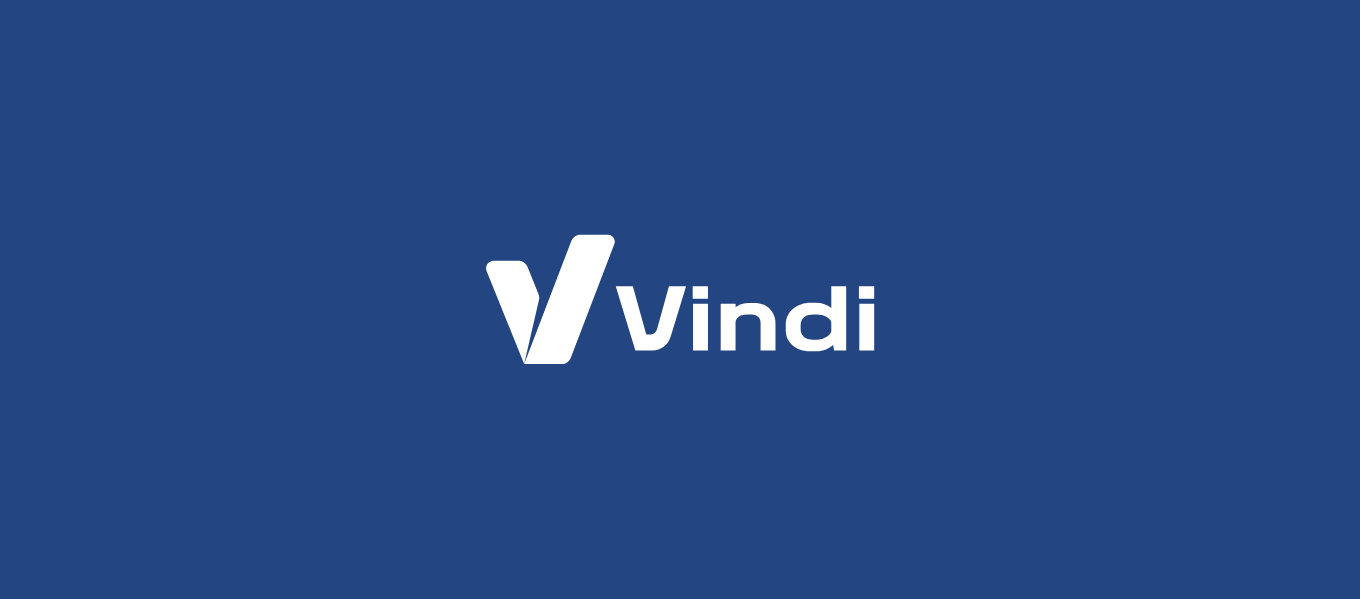 scroll, scrollTop: 0, scrollLeft: 0, axis: both 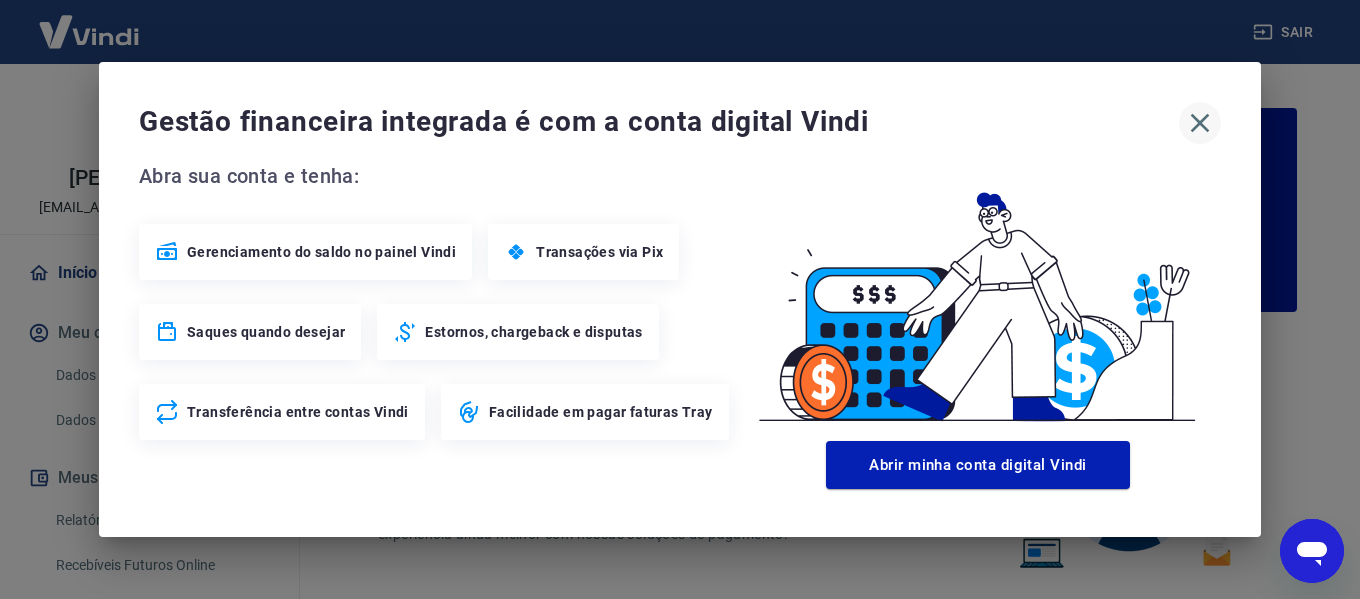 click 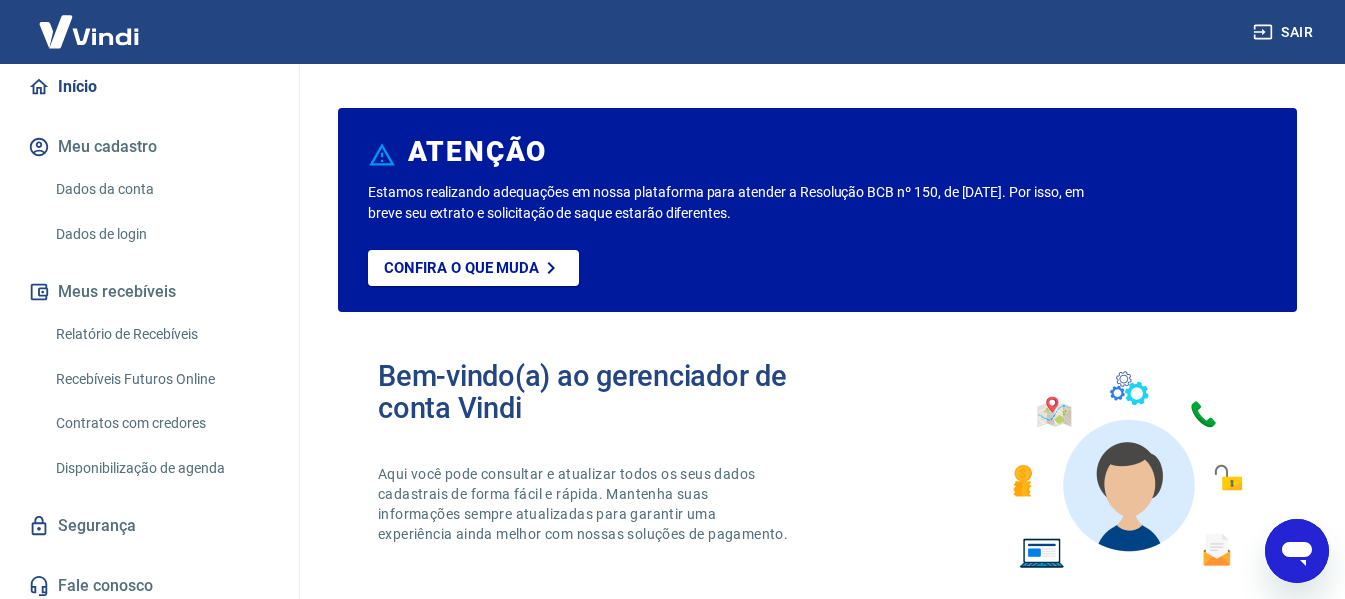 scroll, scrollTop: 195, scrollLeft: 0, axis: vertical 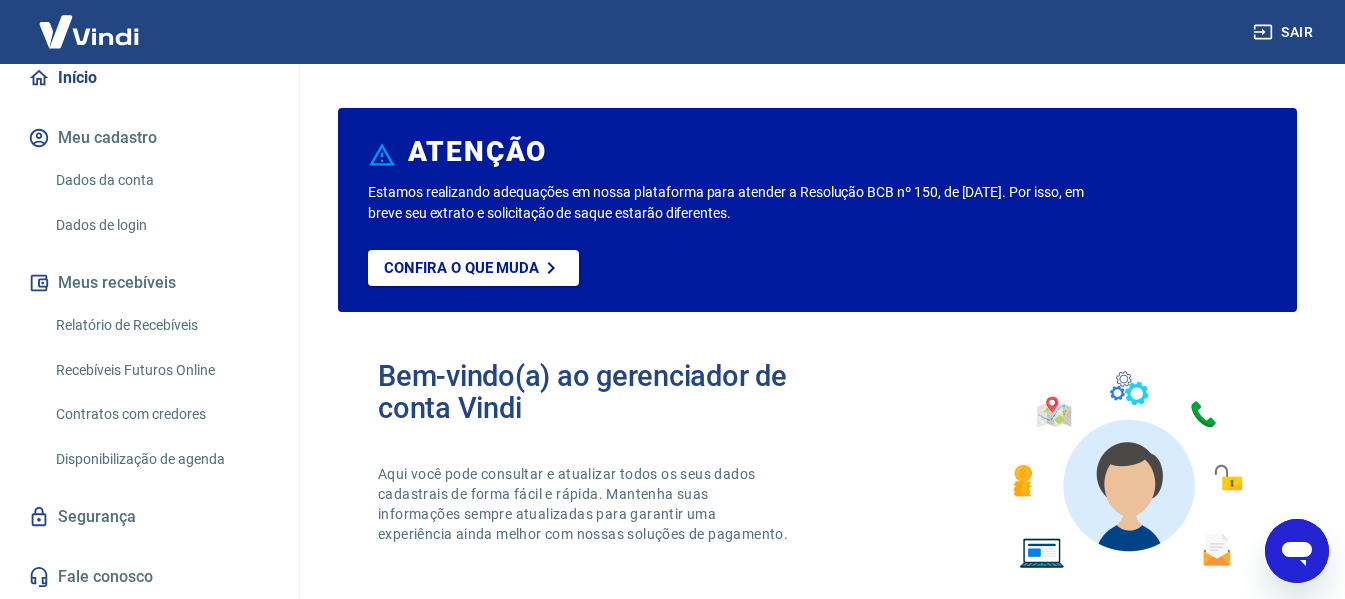 click on "Relatório de Recebíveis" at bounding box center [161, 325] 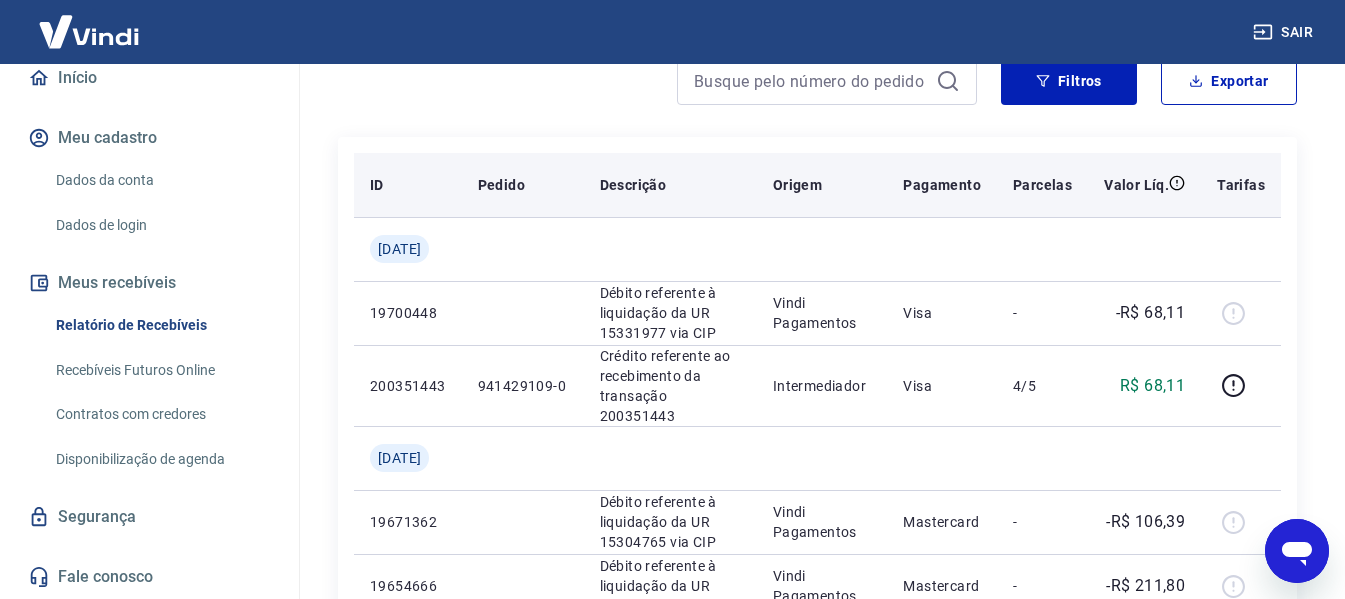 scroll, scrollTop: 200, scrollLeft: 0, axis: vertical 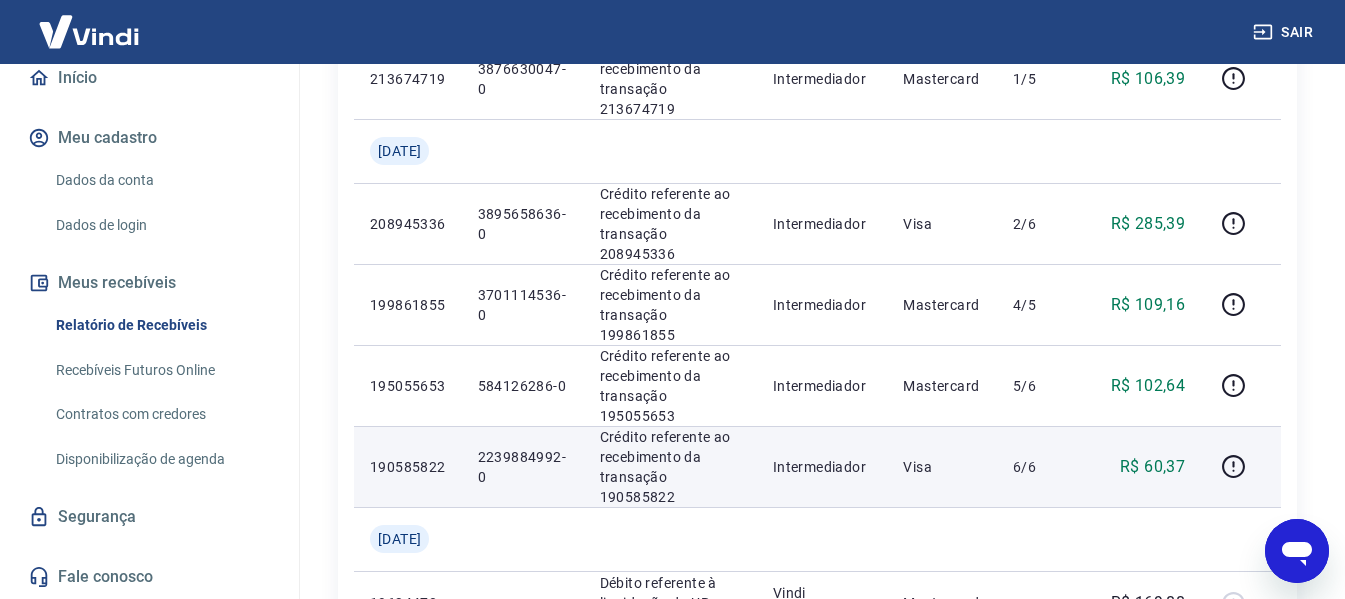click on "2239884992-0" at bounding box center [523, 467] 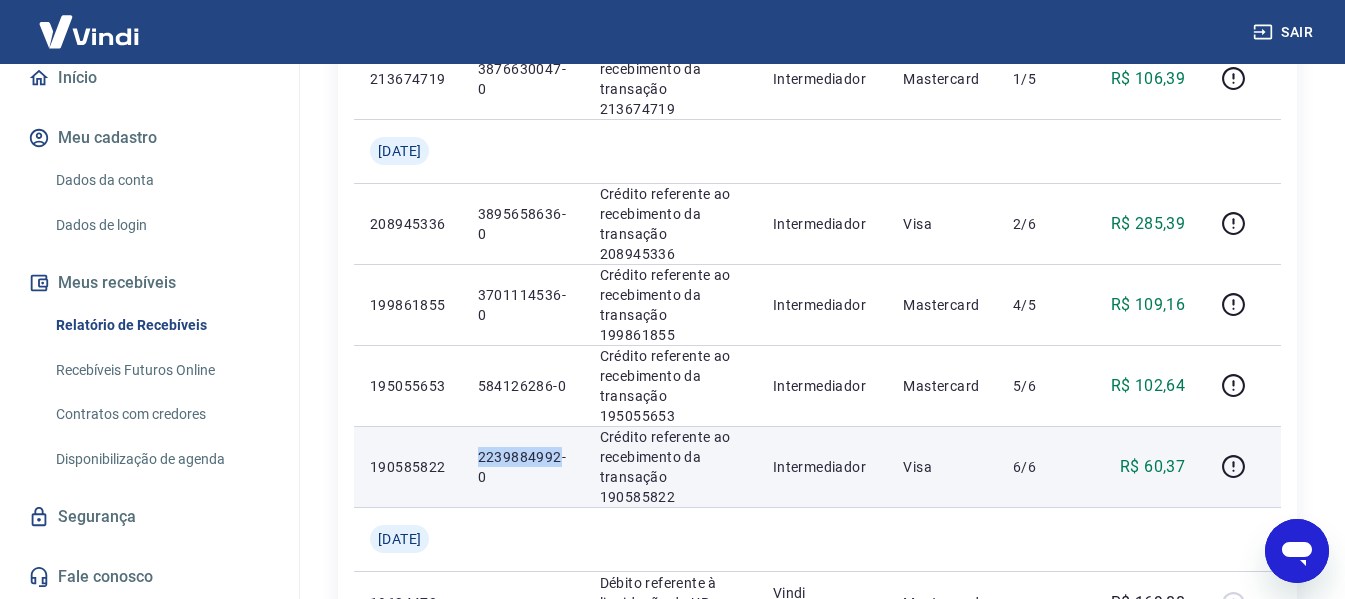 click on "2239884992-0" at bounding box center (523, 467) 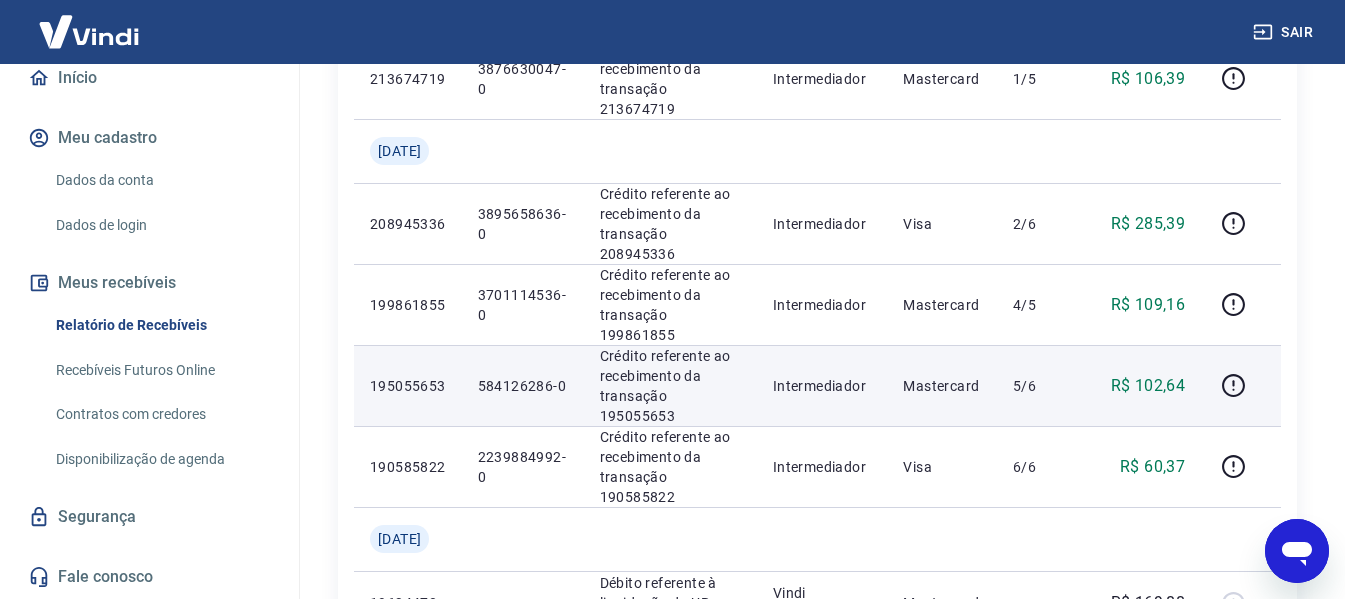 click on "584126286-0" at bounding box center [523, 386] 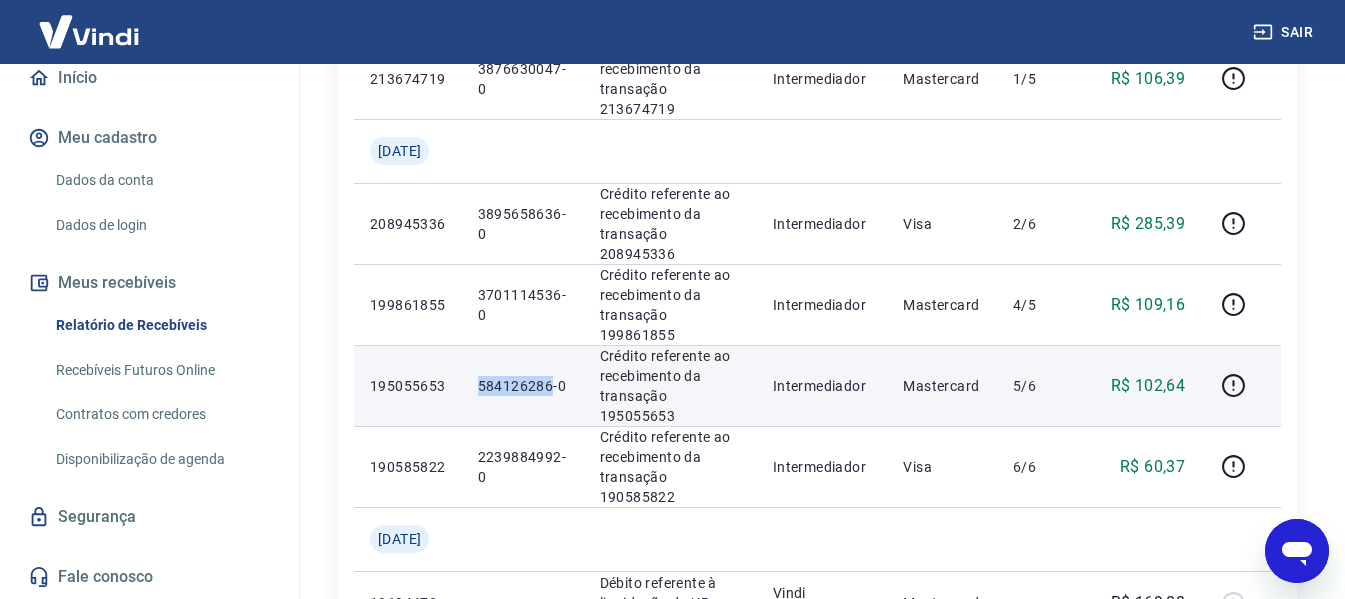 click on "584126286-0" at bounding box center (523, 386) 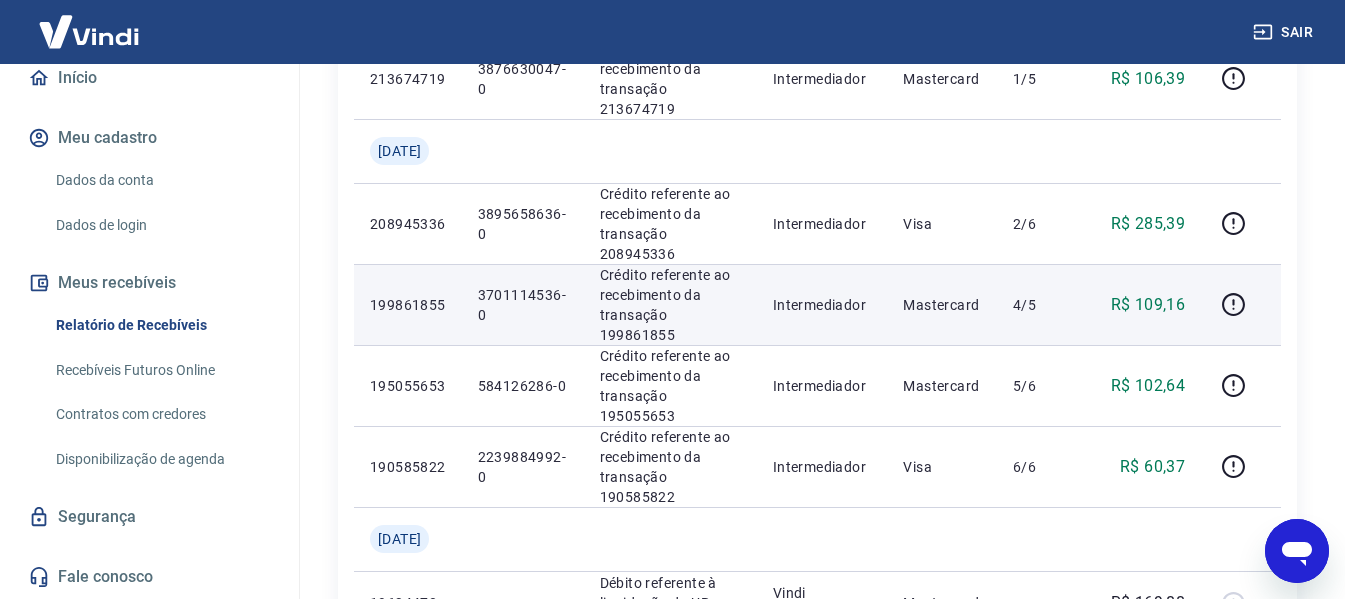 click on "3701114536-0" at bounding box center (523, 305) 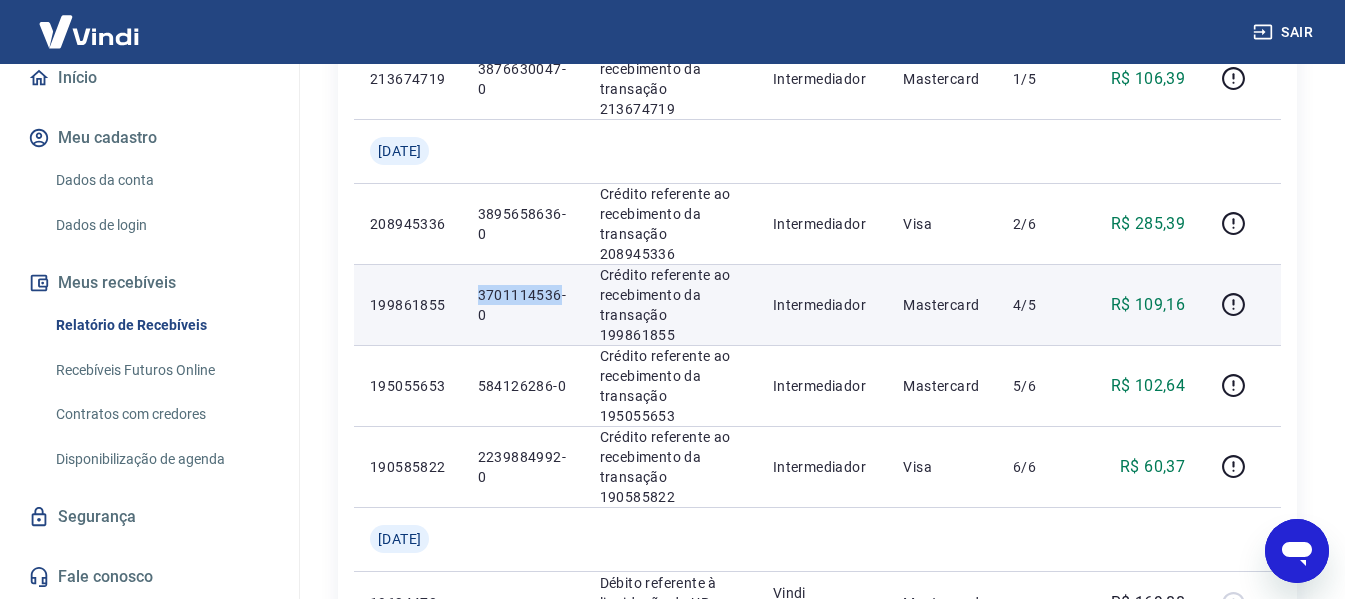 click on "3701114536-0" at bounding box center (523, 305) 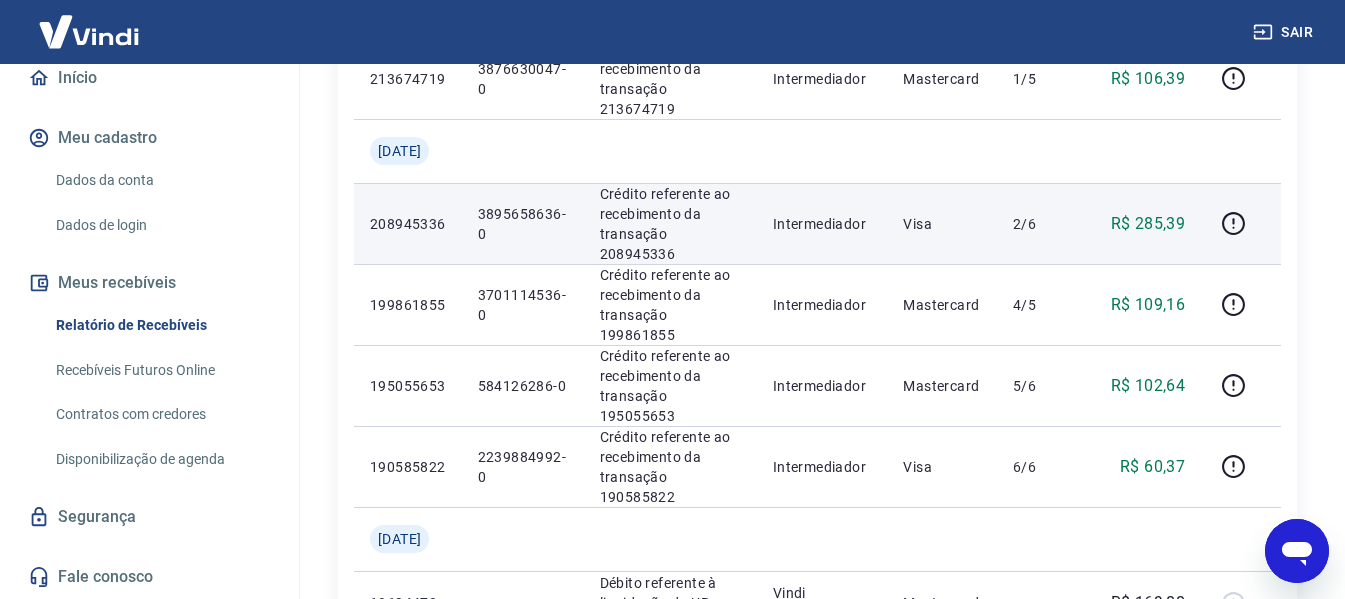 click on "3895658636-0" at bounding box center [523, 224] 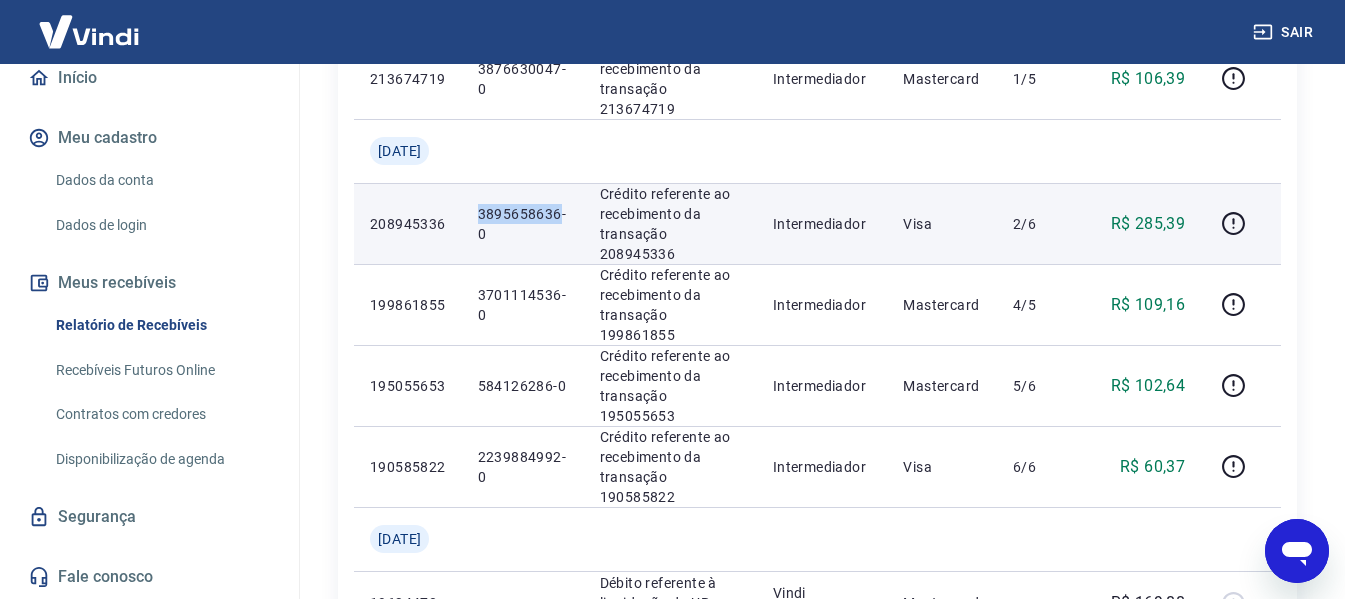 click on "3895658636-0" at bounding box center [523, 224] 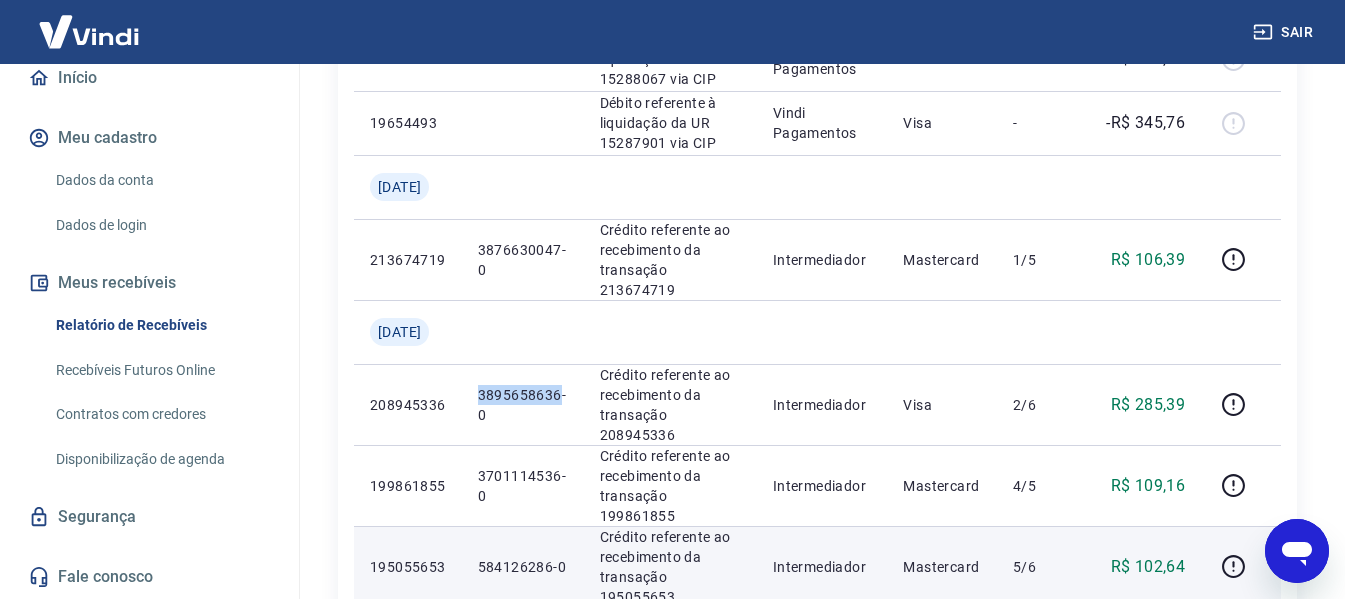 scroll, scrollTop: 700, scrollLeft: 0, axis: vertical 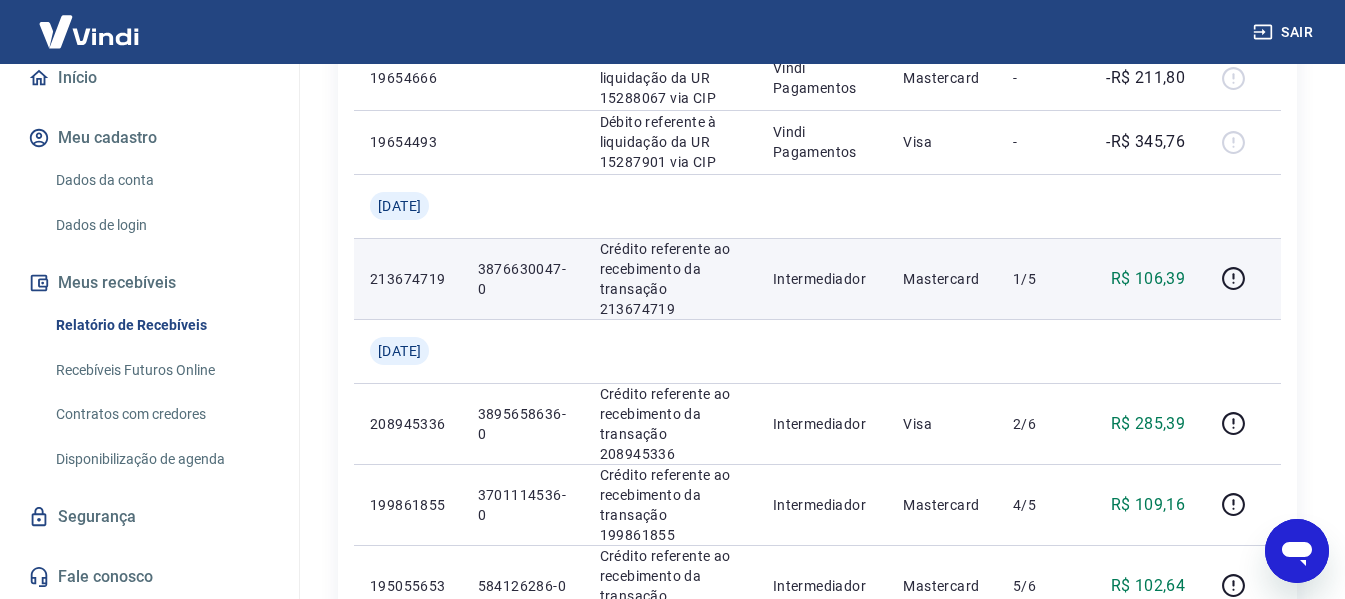 click on "3876630047-0" at bounding box center [523, 279] 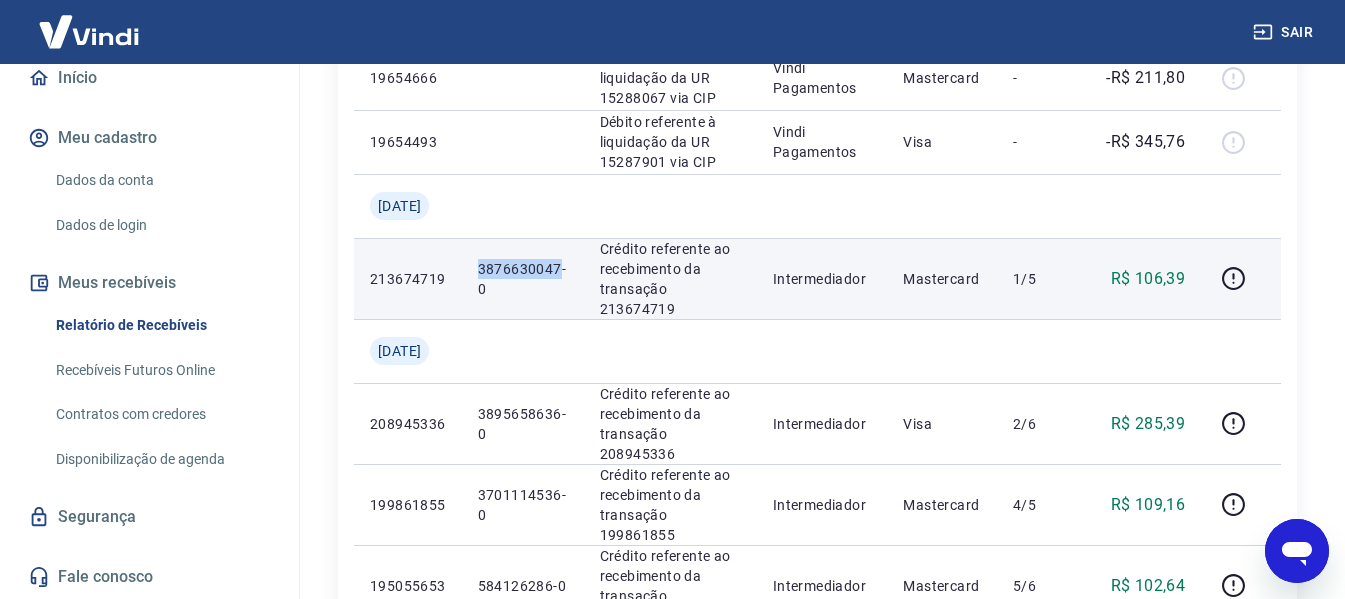 click on "3876630047-0" at bounding box center [523, 279] 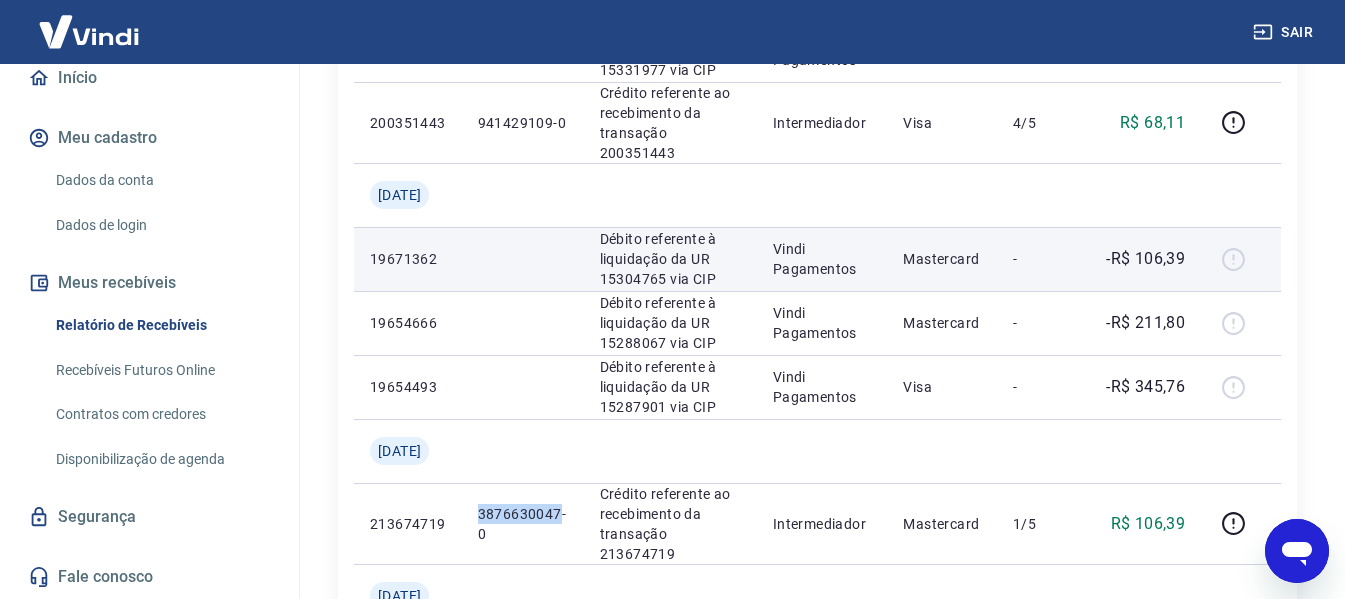 scroll, scrollTop: 500, scrollLeft: 0, axis: vertical 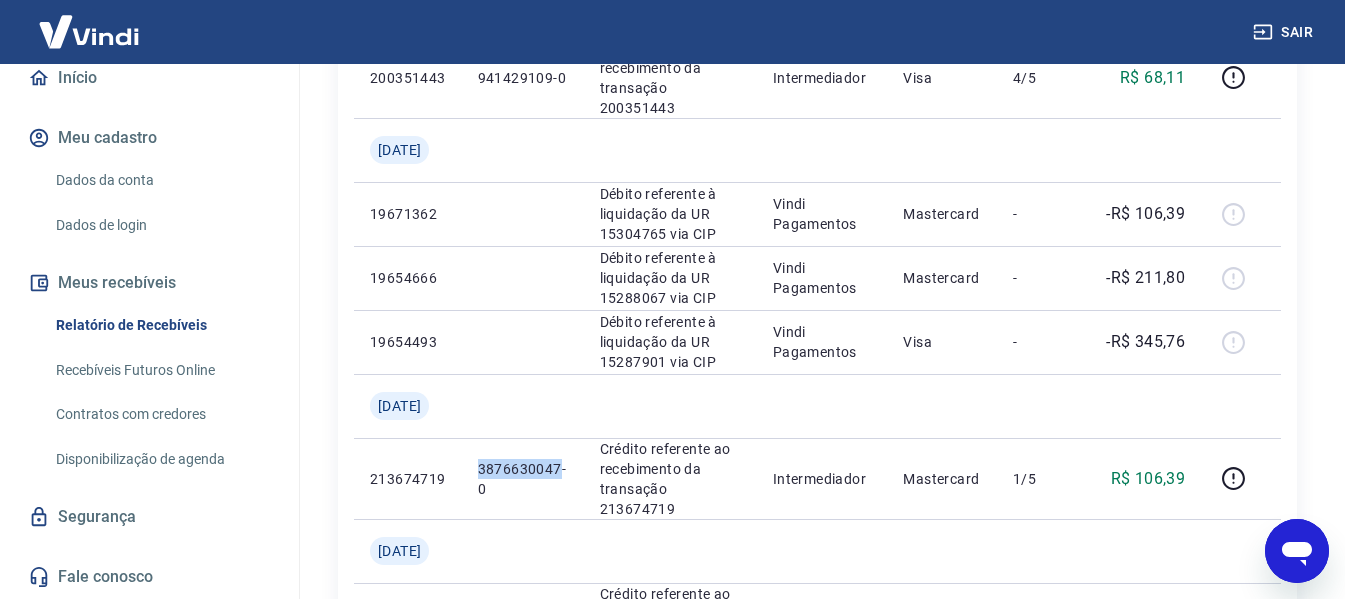 click on "Sair" at bounding box center [1285, 32] 